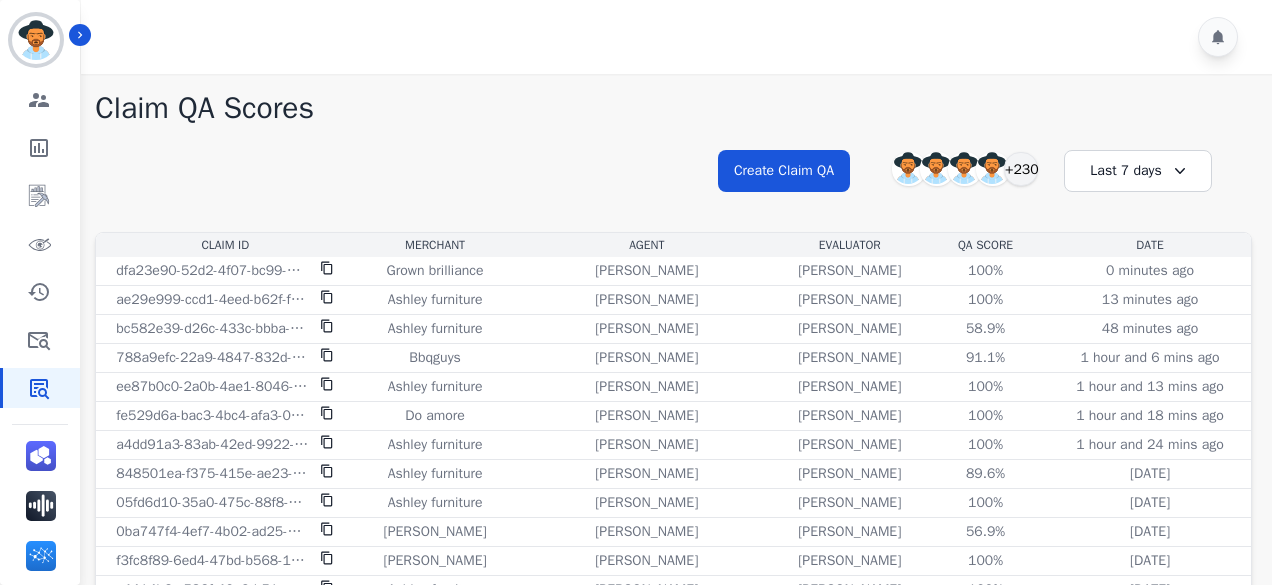 scroll, scrollTop: 56, scrollLeft: 0, axis: vertical 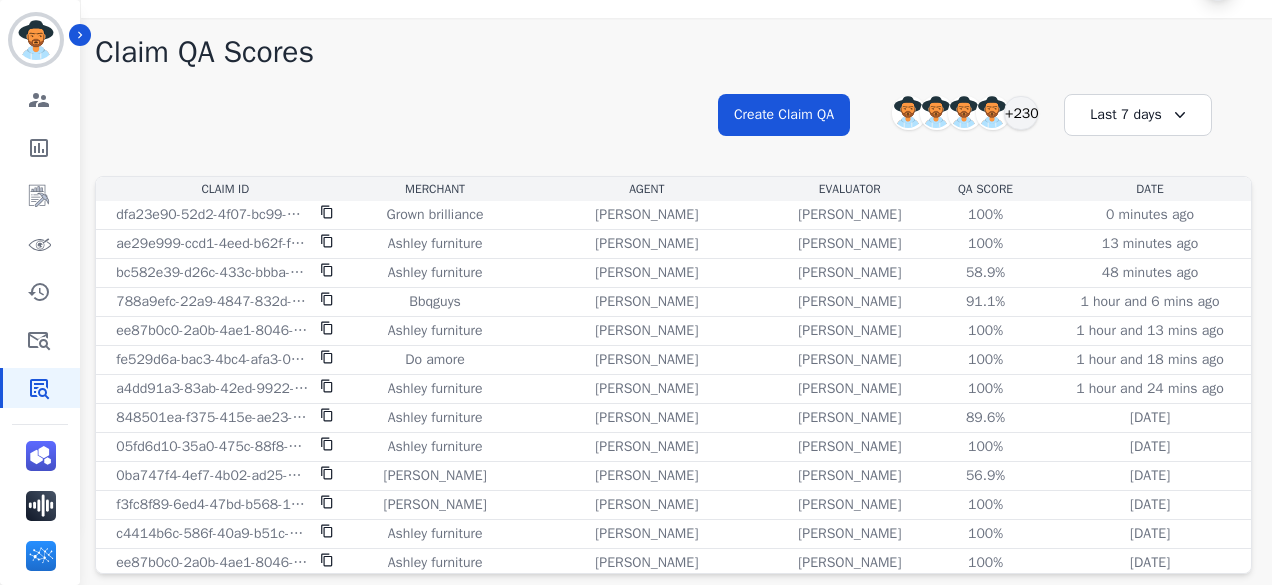 click on "**********" at bounding box center [673, 133] 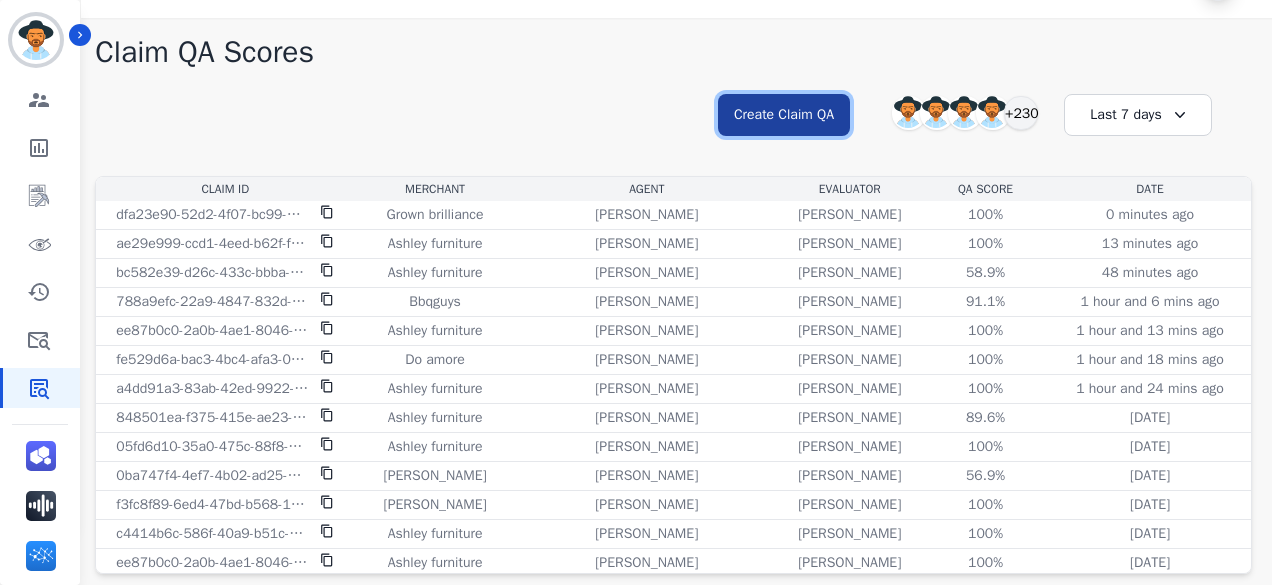 click on "Create Claim QA" at bounding box center (784, 115) 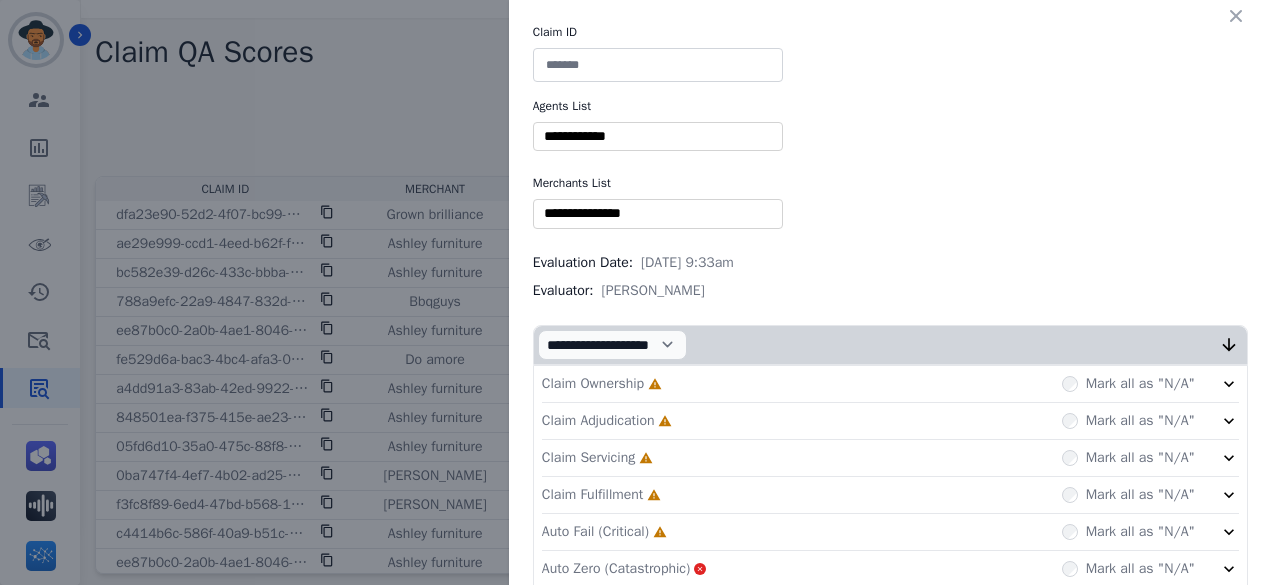 click at bounding box center [658, 65] 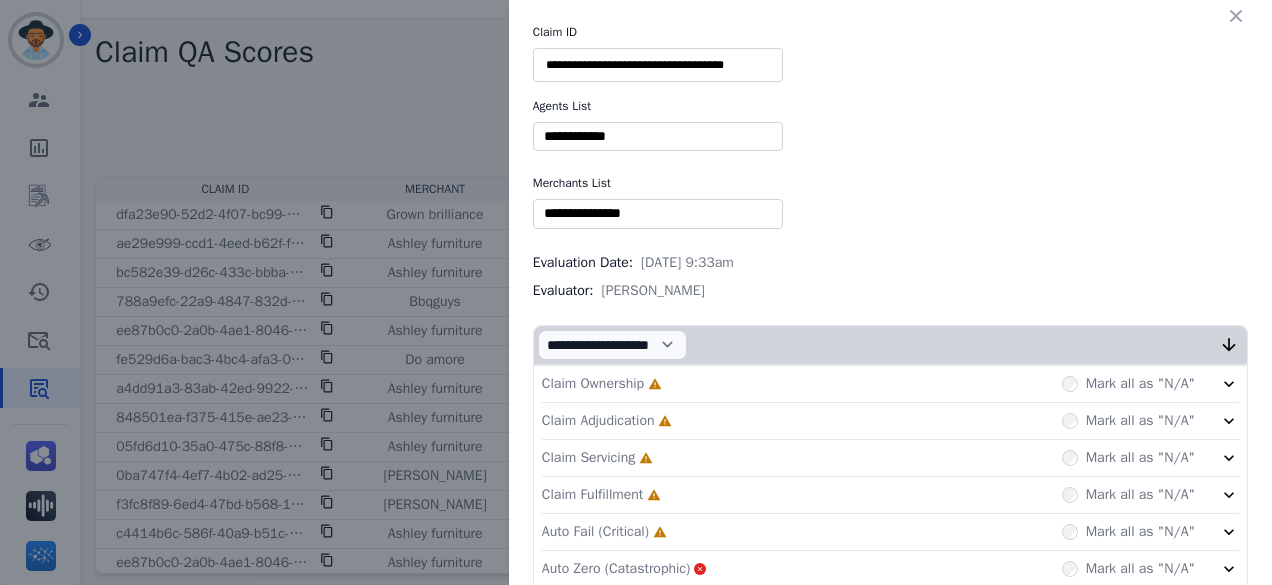 type on "**********" 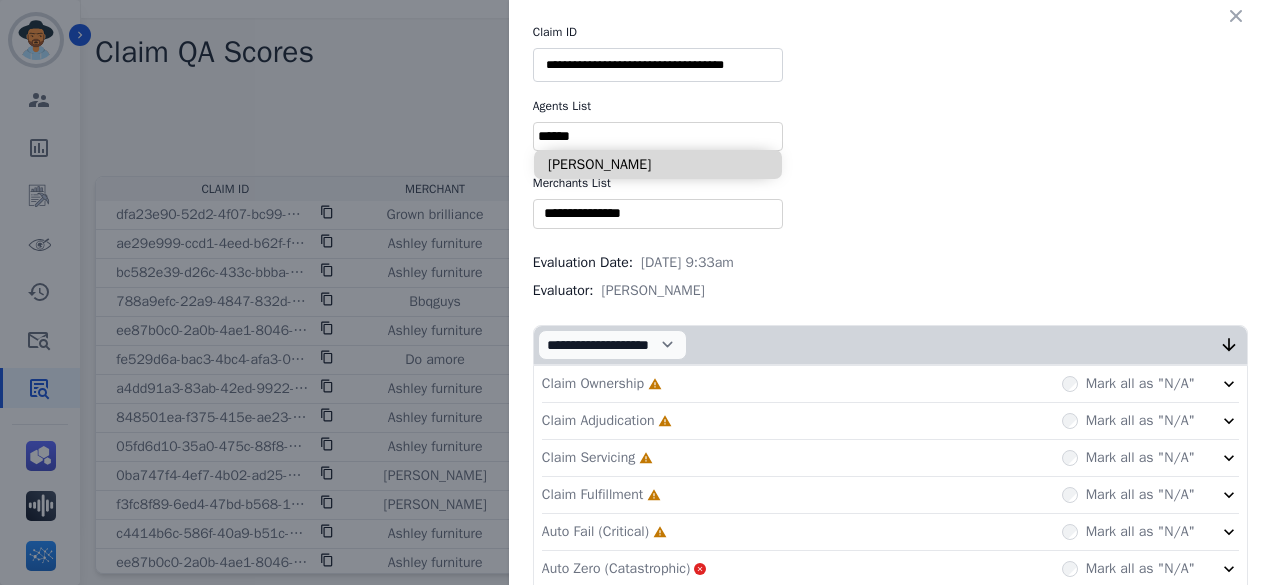 type on "******" 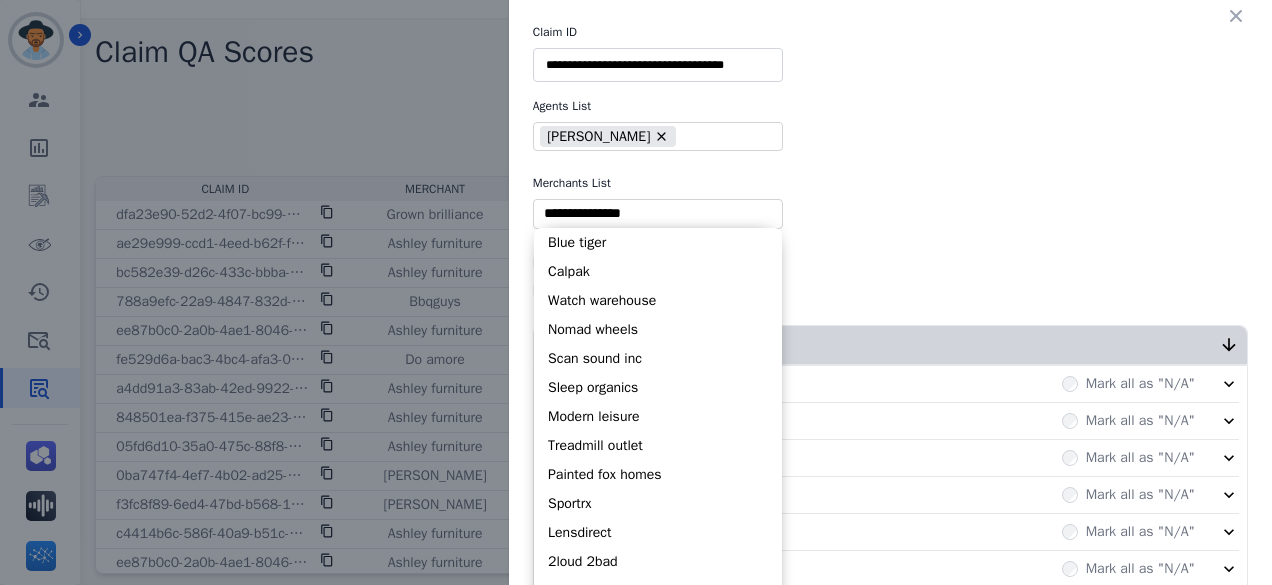 click at bounding box center [658, 213] 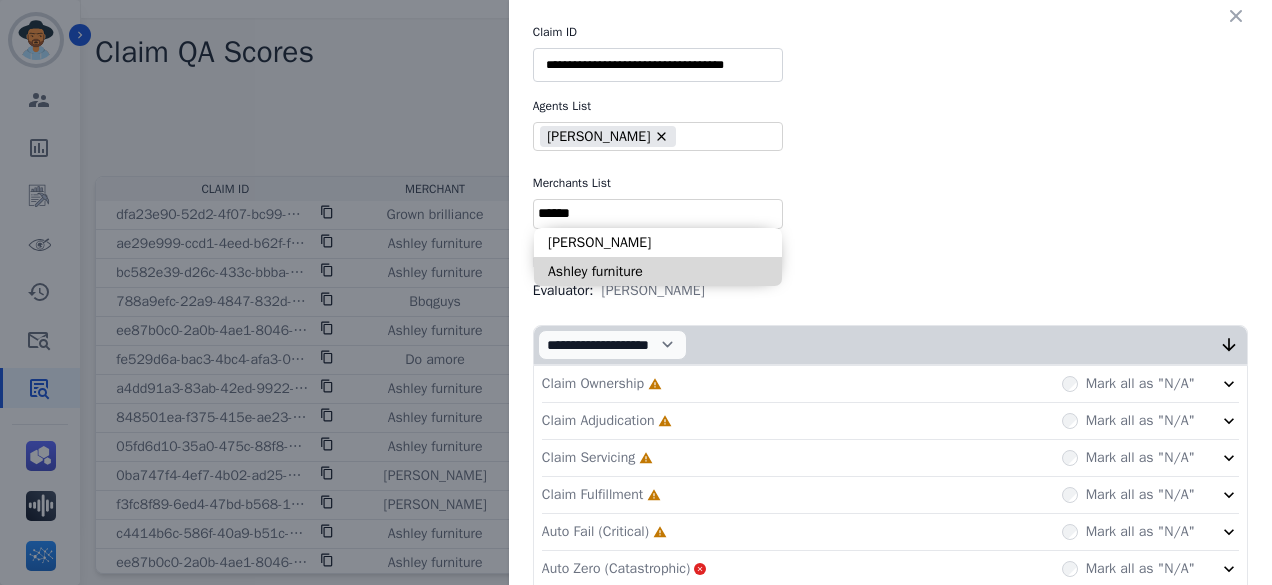 type on "******" 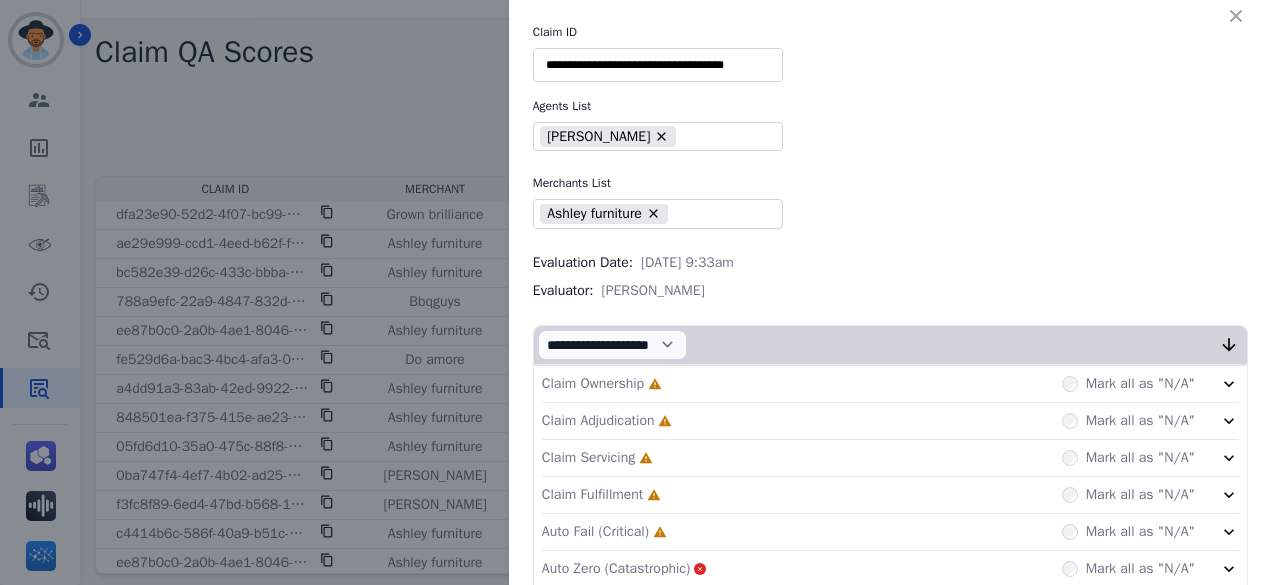 scroll, scrollTop: 111, scrollLeft: 0, axis: vertical 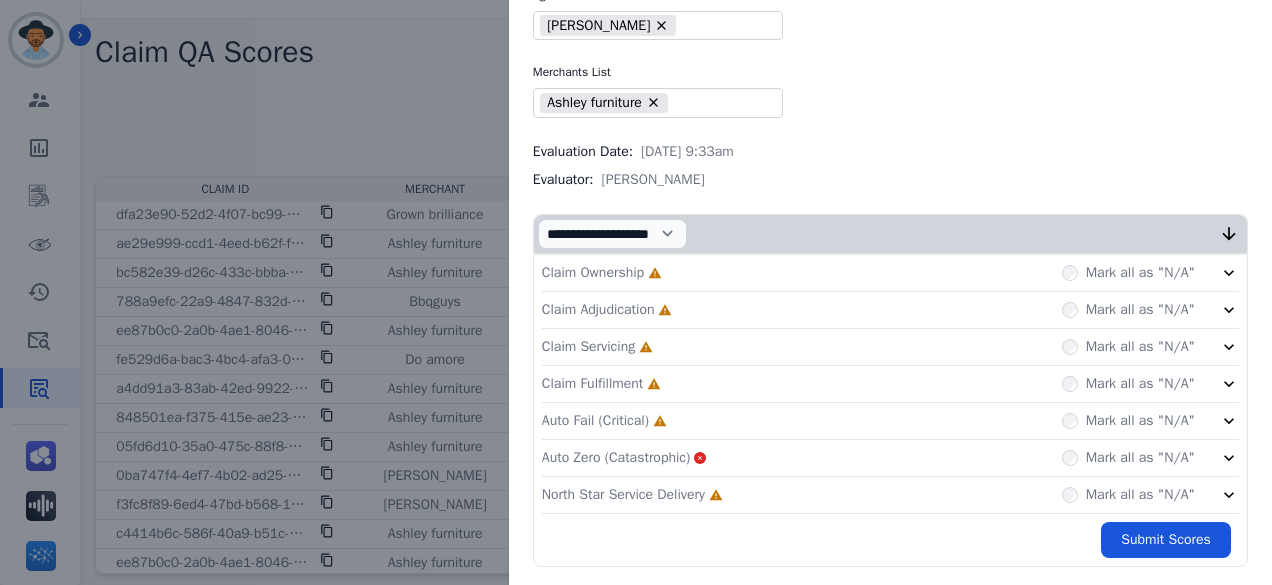 click on "Claim Ownership     Incomplete         Mark all as "N/A"" at bounding box center (890, 273) 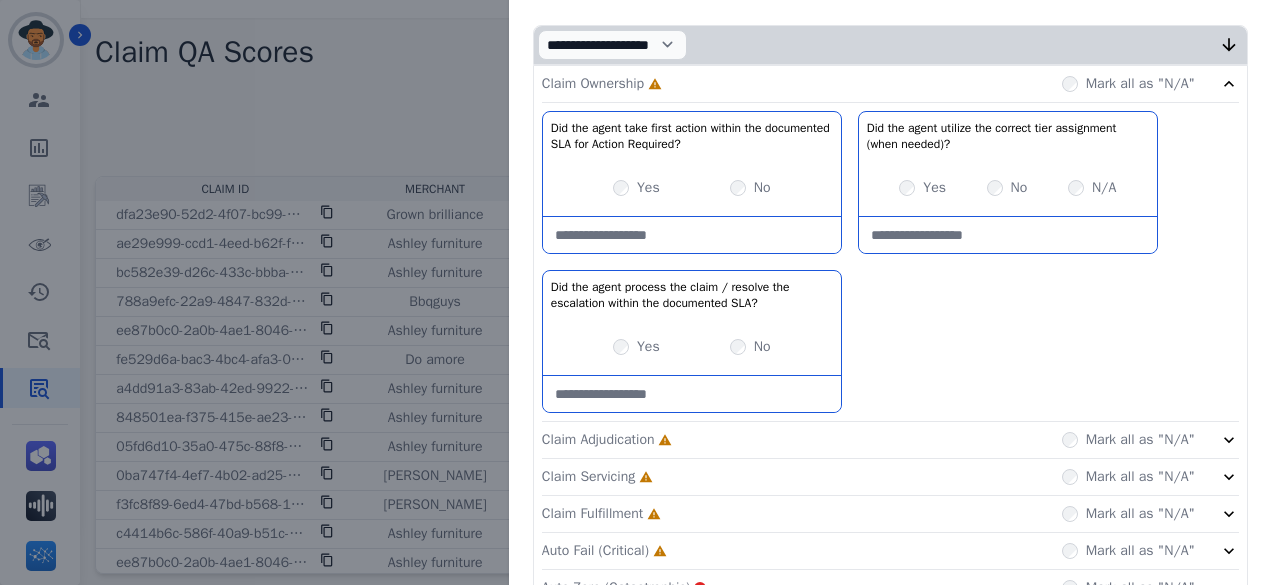 scroll, scrollTop: 361, scrollLeft: 0, axis: vertical 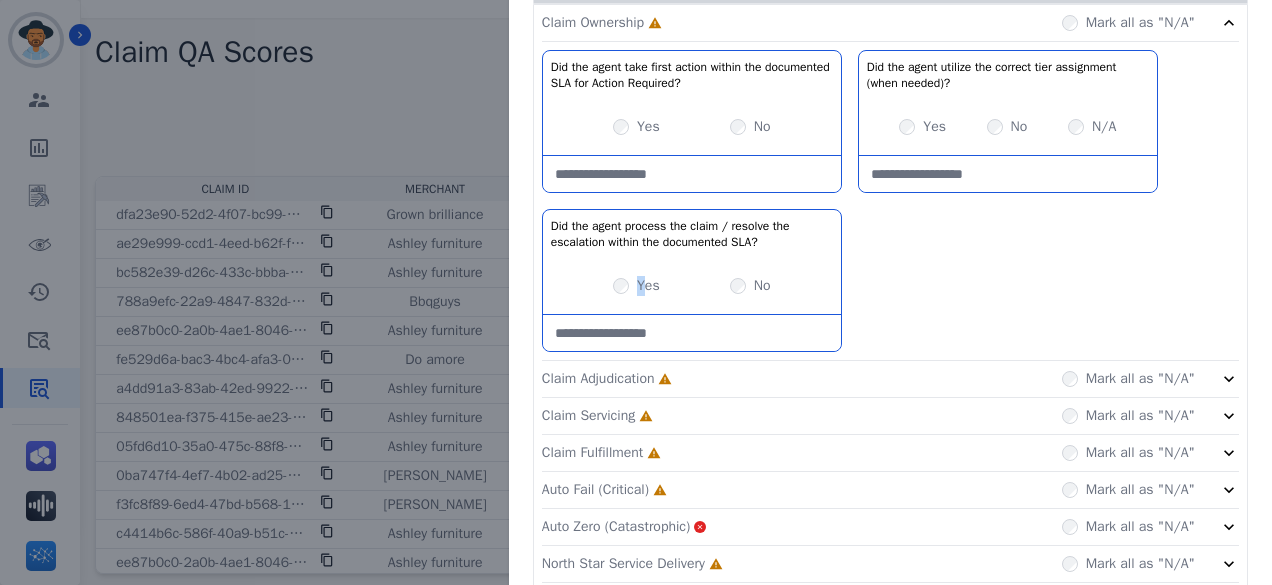 drag, startPoint x: 627, startPoint y: 277, endPoint x: 607, endPoint y: 297, distance: 28.284271 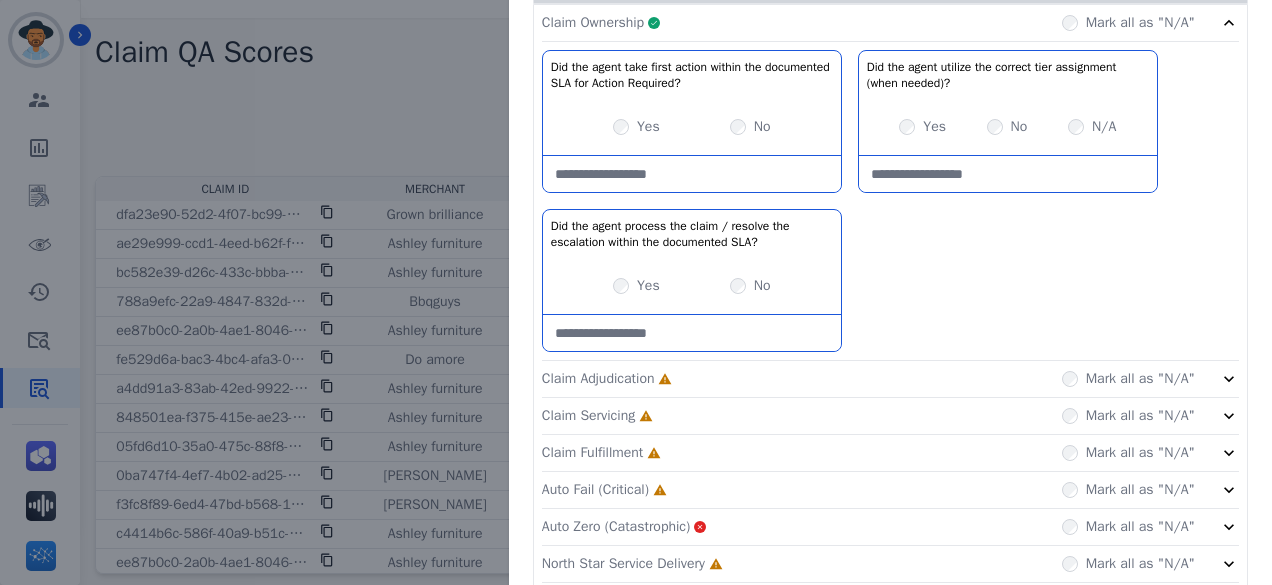 click on "Did the agent take first action within the documented SLA for Action Required?   No description         Yes     No   Did the agent utilize the correct tier assignment (when needed)?   No description         Yes     No     N/A   Did the agent process the claim / resolve the escalation within the documented SLA?   No description         Yes     No" at bounding box center (890, 205) 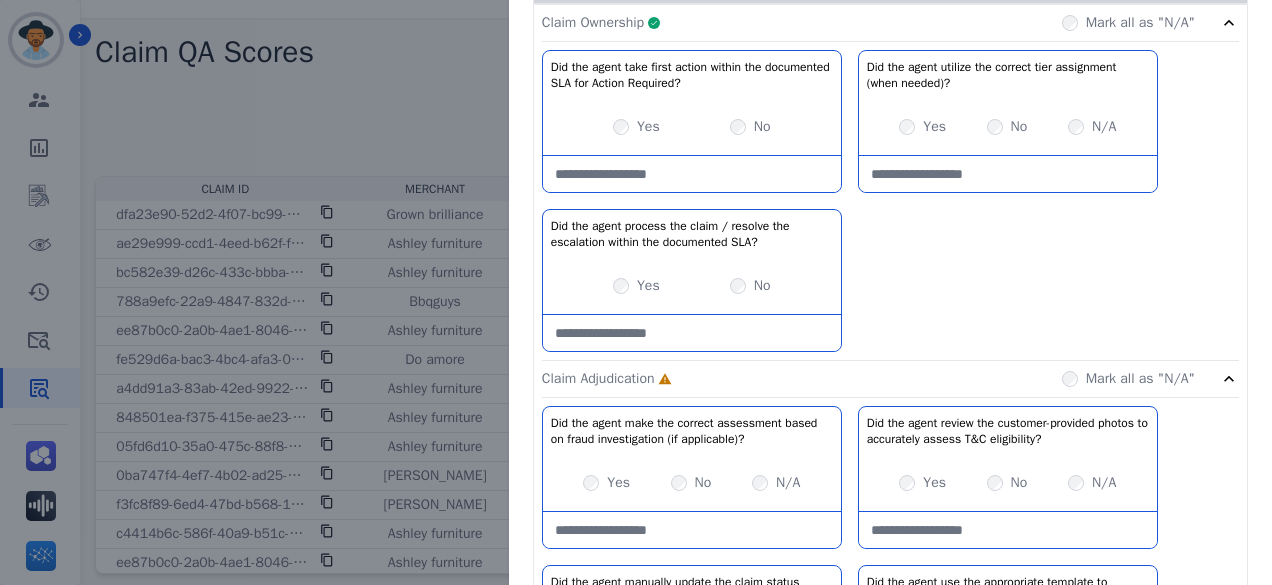 click on "Claim Ownership     Complete         Mark all as "N/A"" at bounding box center (890, 23) 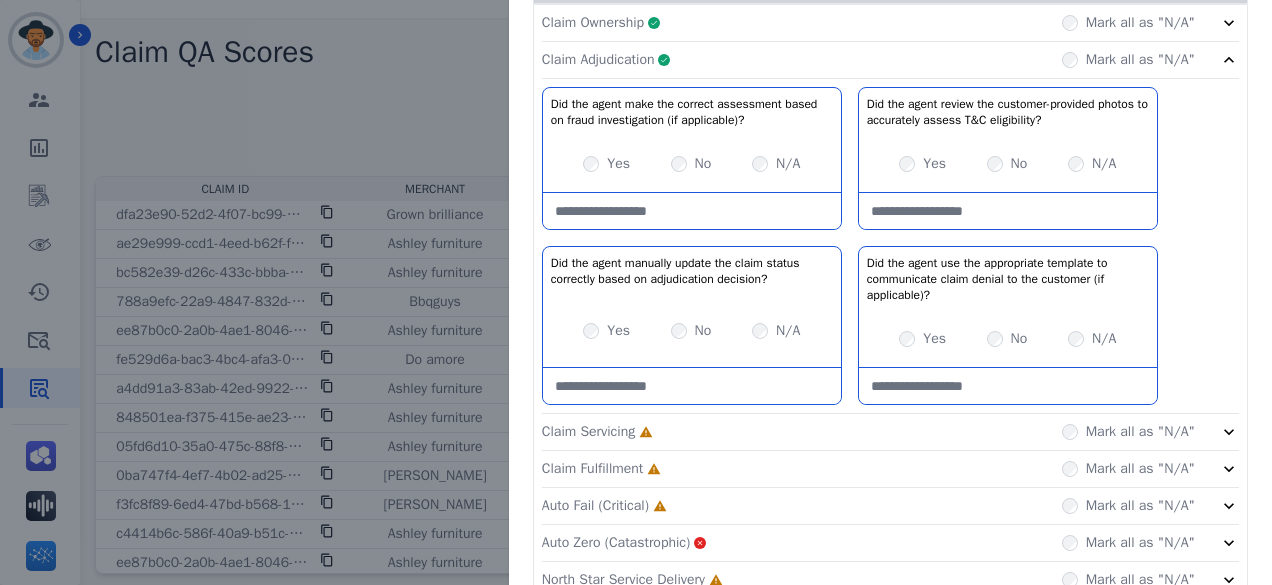 click on "Claim Servicing     Incomplete         Mark all as "N/A"" 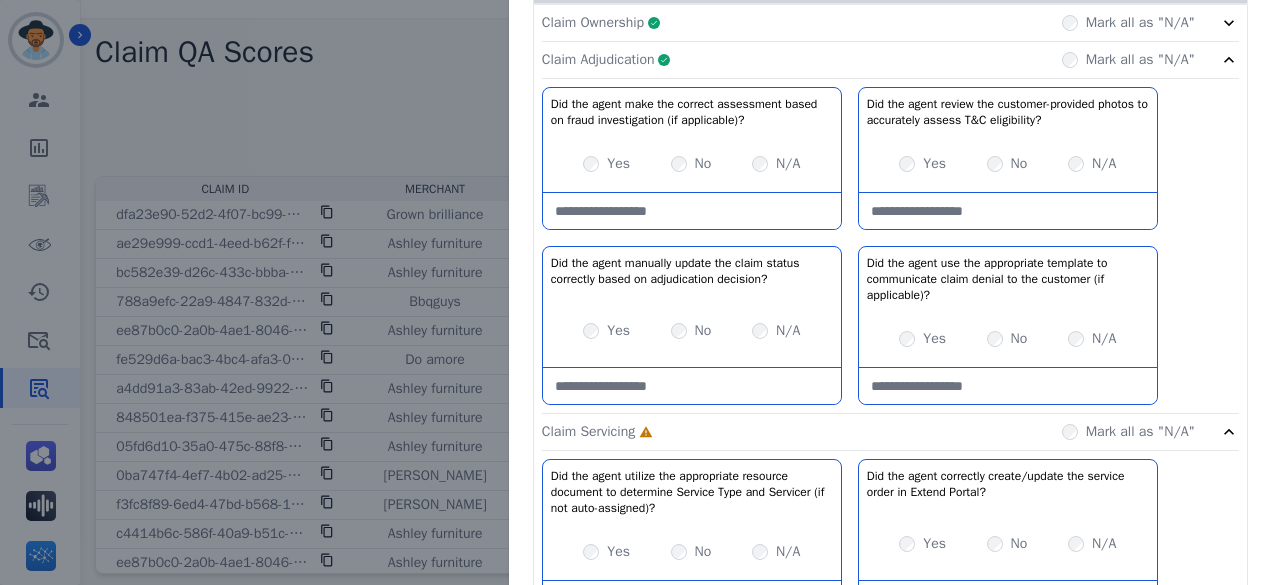 click on "Claim Adjudication     Complete         Mark all as "N/A"" 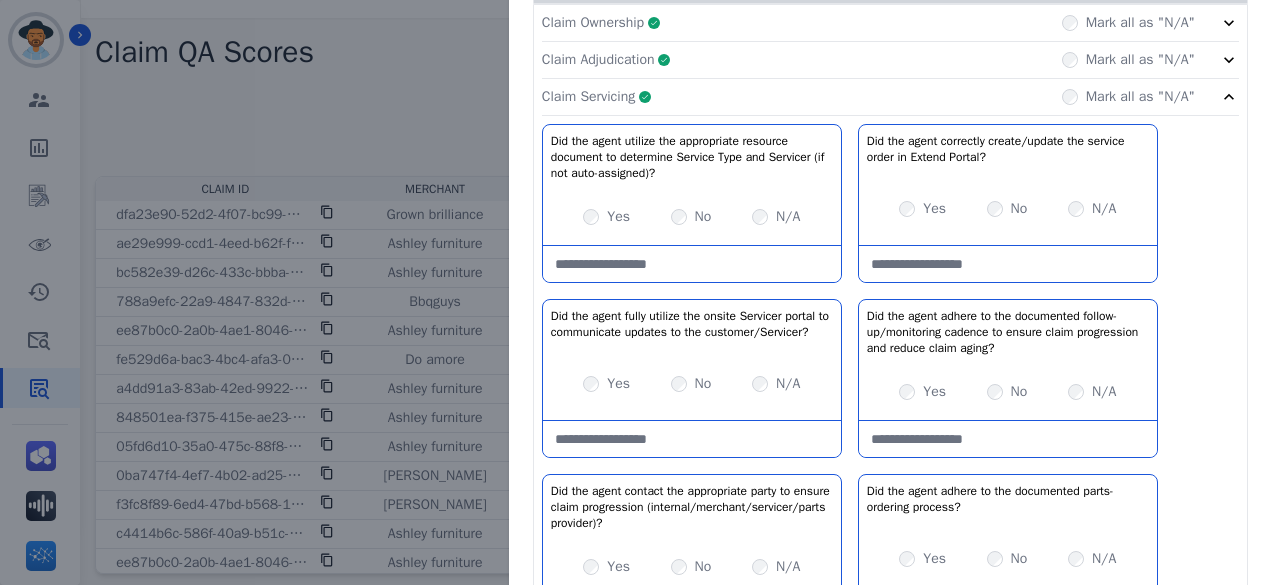 click on "Claim Servicing     Complete         Mark all as "N/A"" 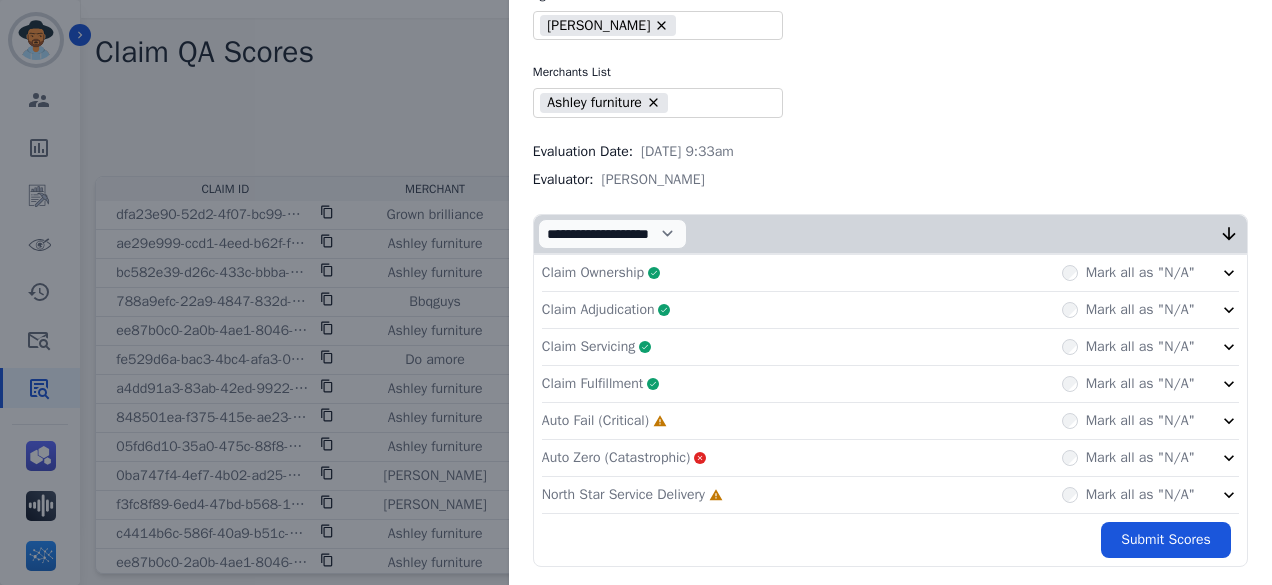 click on "Auto Fail (Critical)     Incomplete         Mark all as "N/A"" 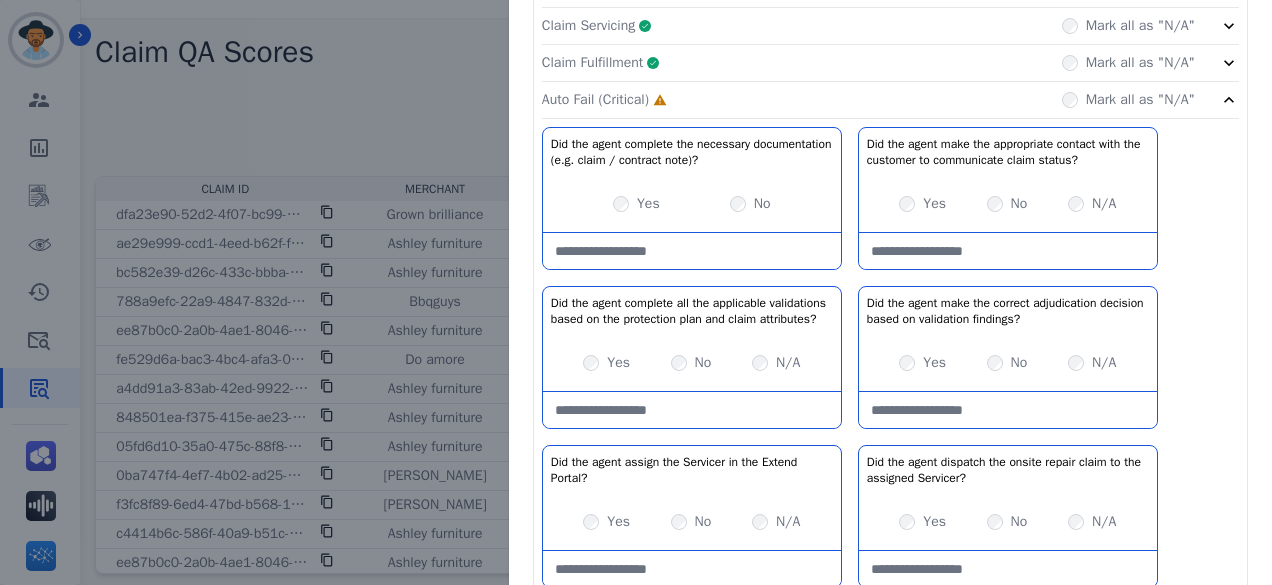 scroll, scrollTop: 434, scrollLeft: 0, axis: vertical 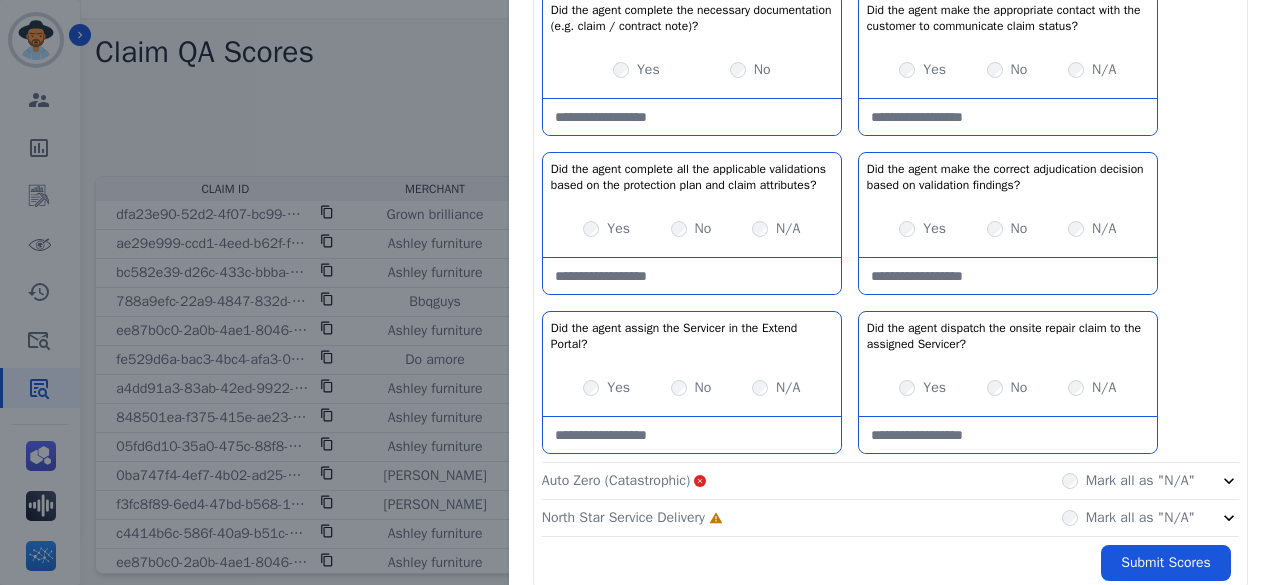 click on "Yes" at bounding box center (922, 229) 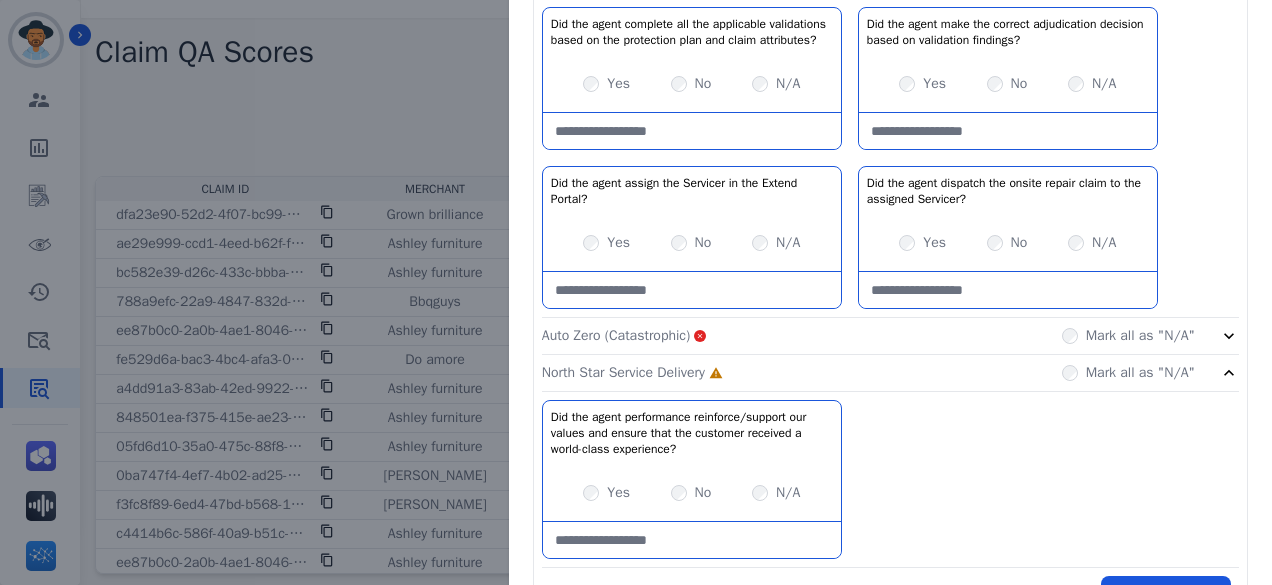 scroll, scrollTop: 713, scrollLeft: 0, axis: vertical 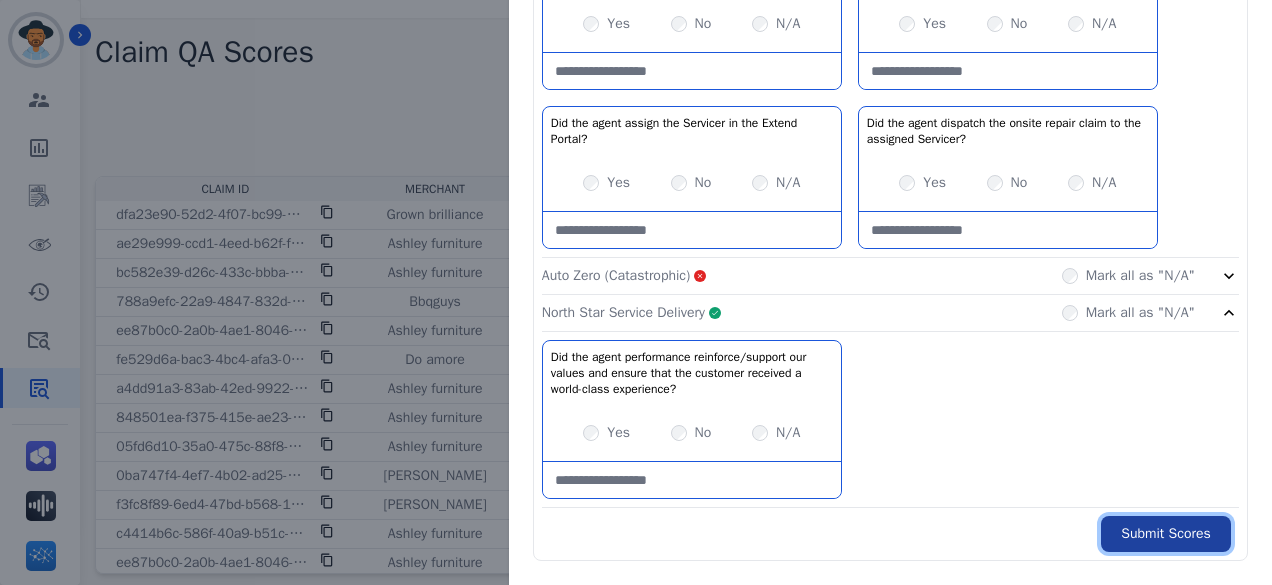 click on "Submit Scores" at bounding box center (1166, 534) 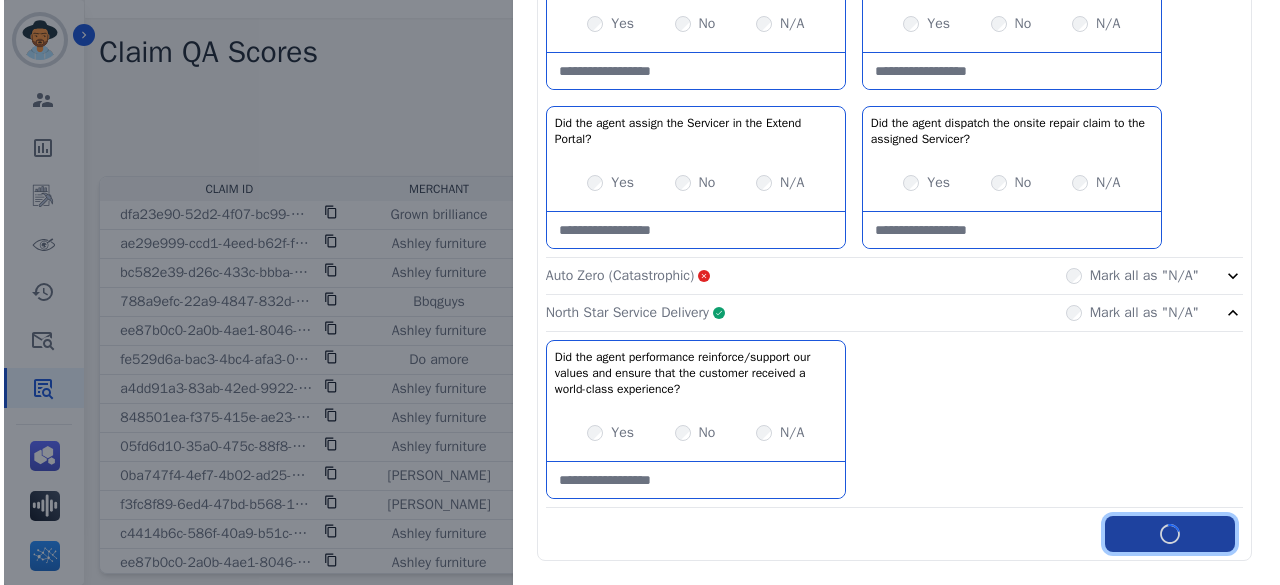 scroll, scrollTop: 0, scrollLeft: 0, axis: both 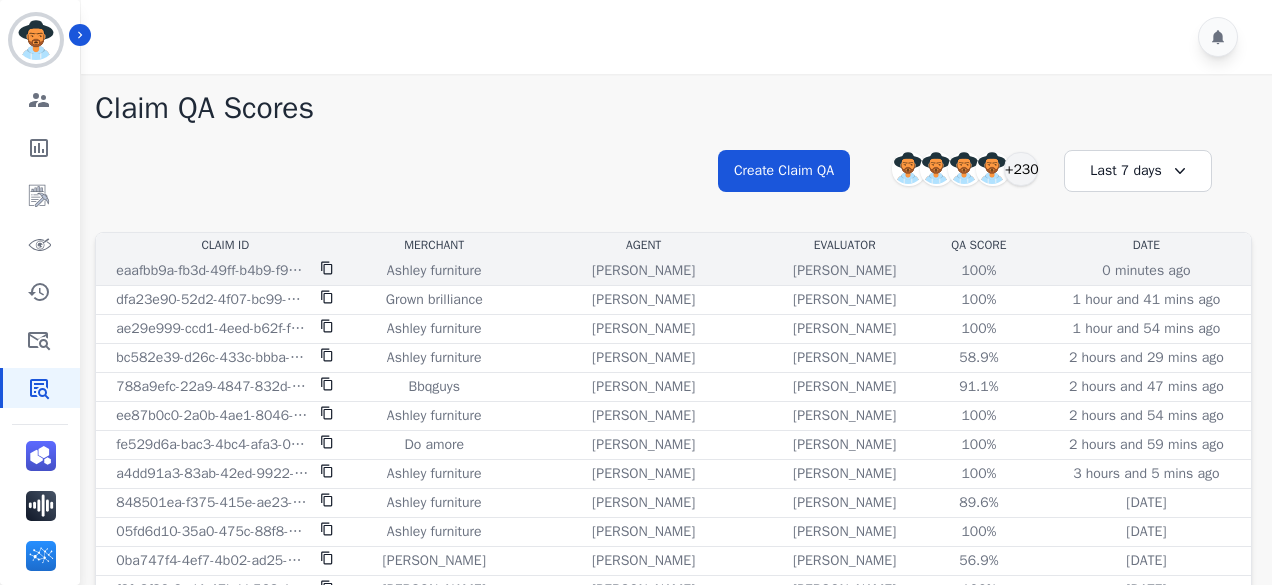 click 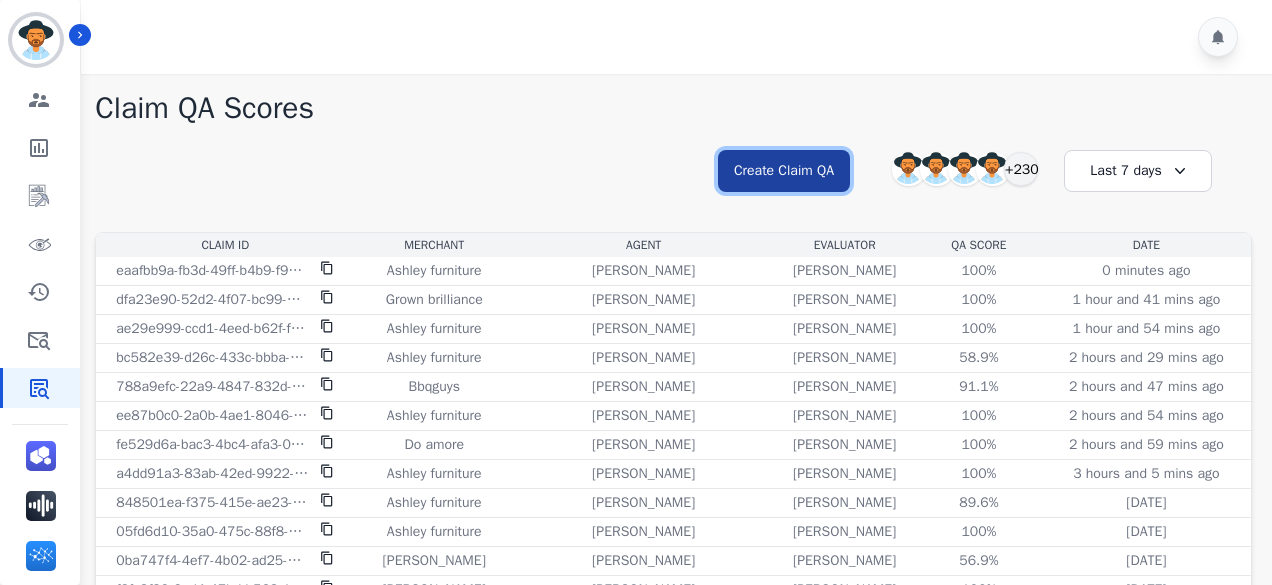 click on "Create Claim QA" at bounding box center (784, 171) 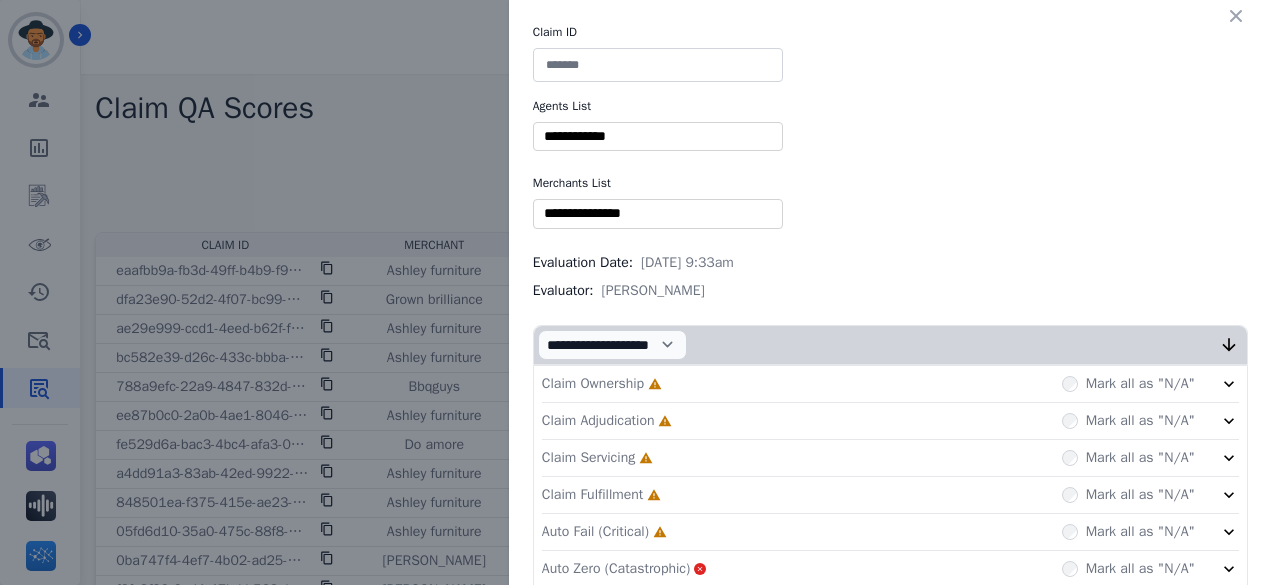 click at bounding box center (658, 65) 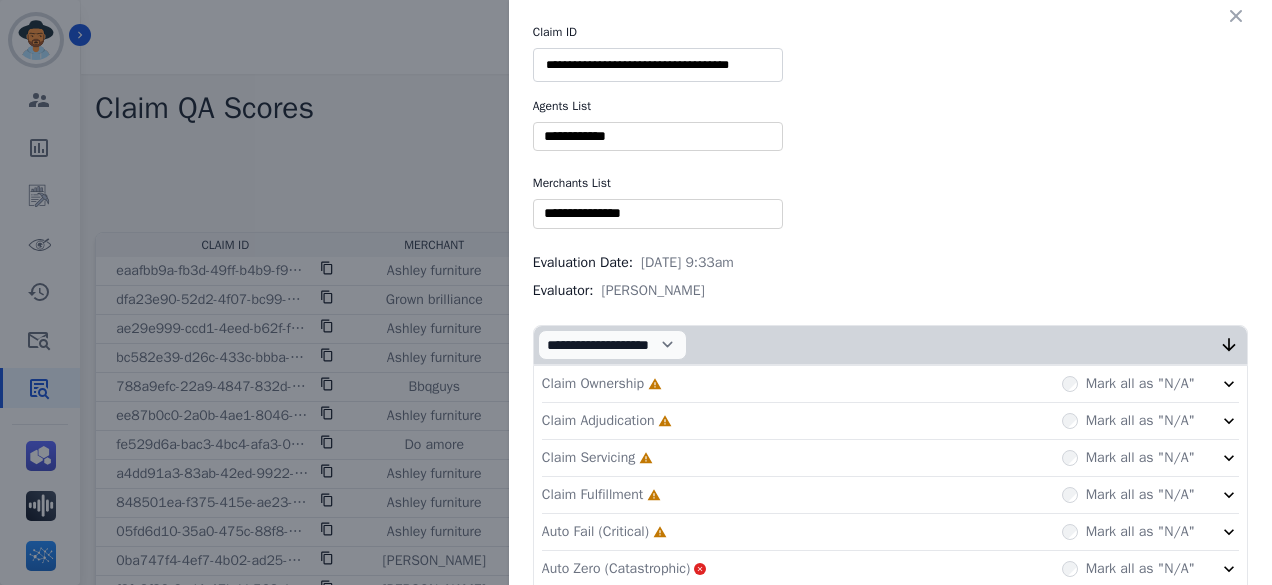 scroll, scrollTop: 0, scrollLeft: 2, axis: horizontal 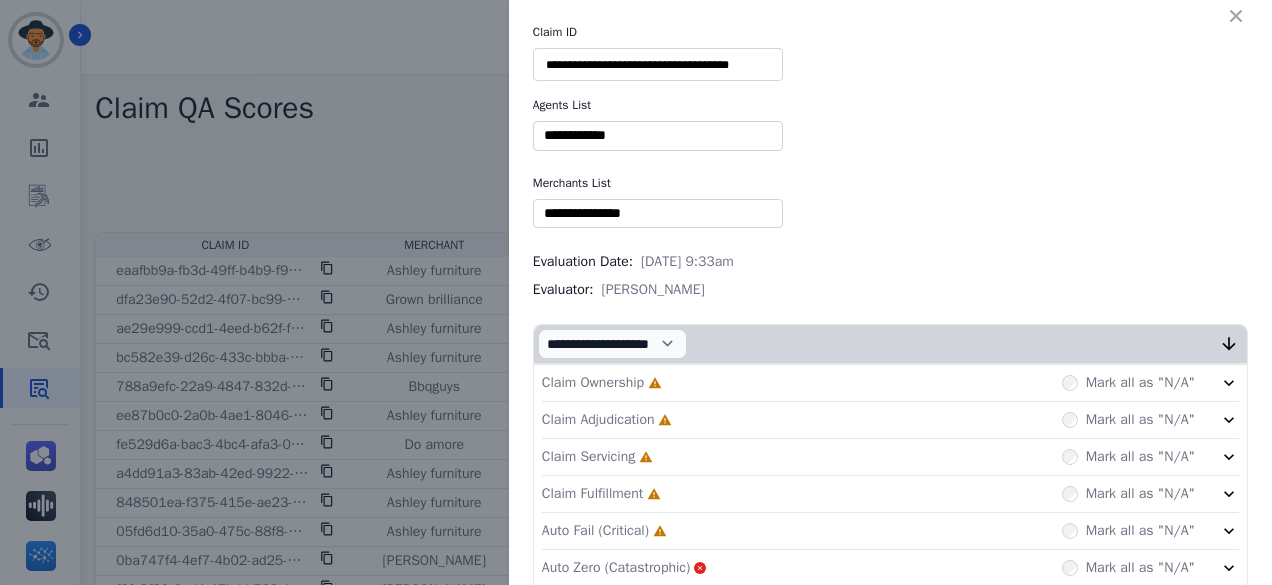 type on "**********" 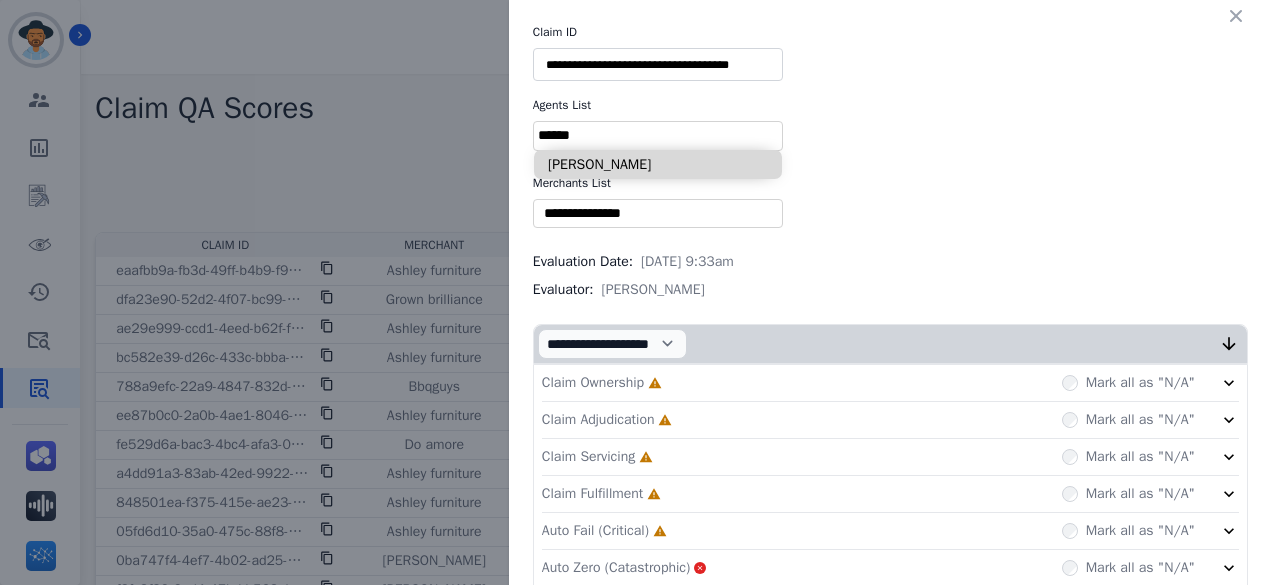 type on "******" 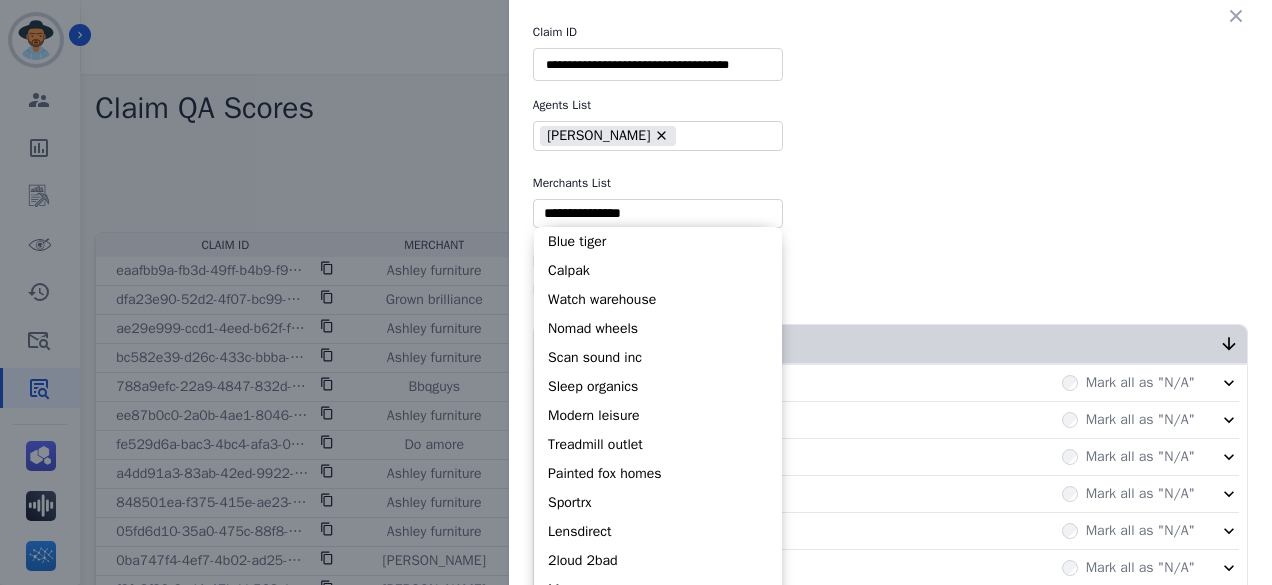 click at bounding box center (658, 213) 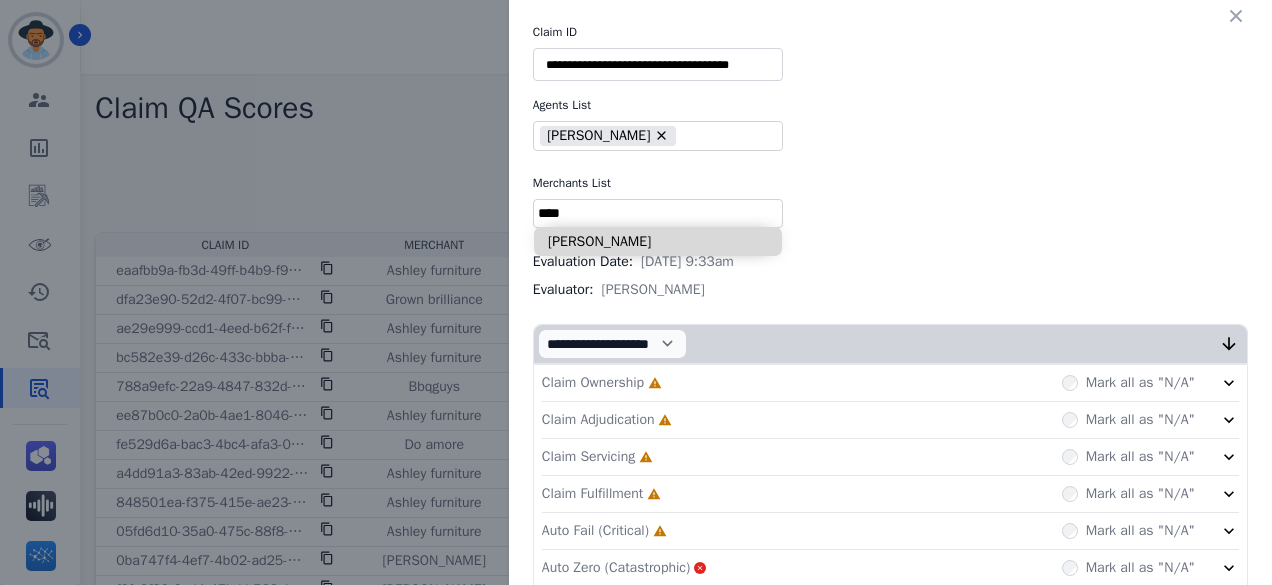 type on "****" 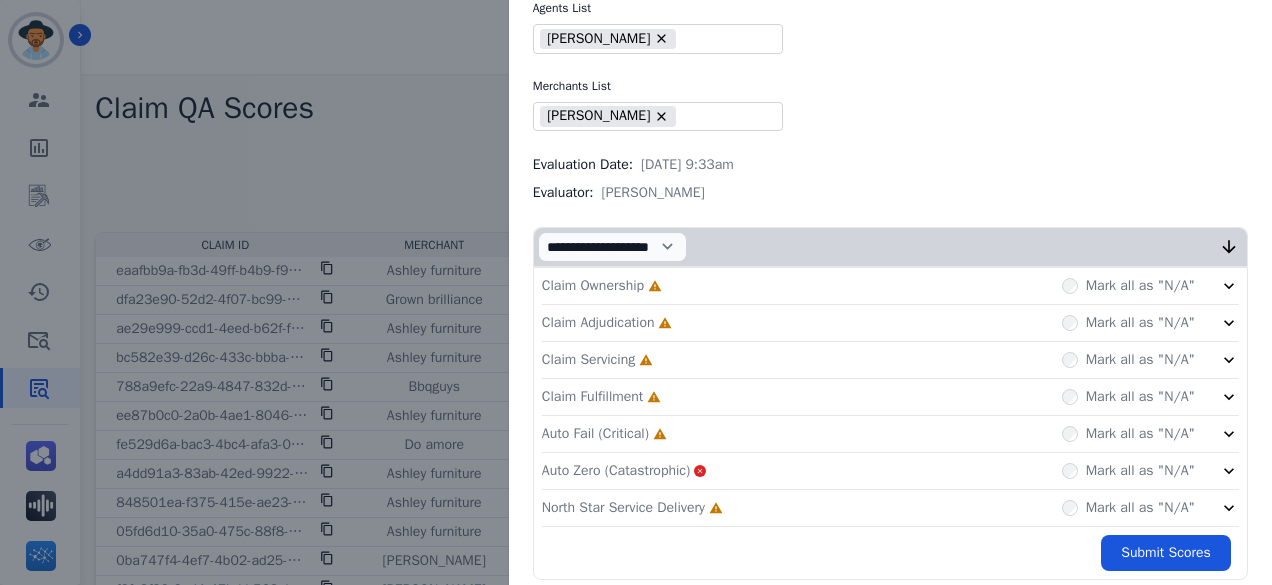 scroll, scrollTop: 101, scrollLeft: 0, axis: vertical 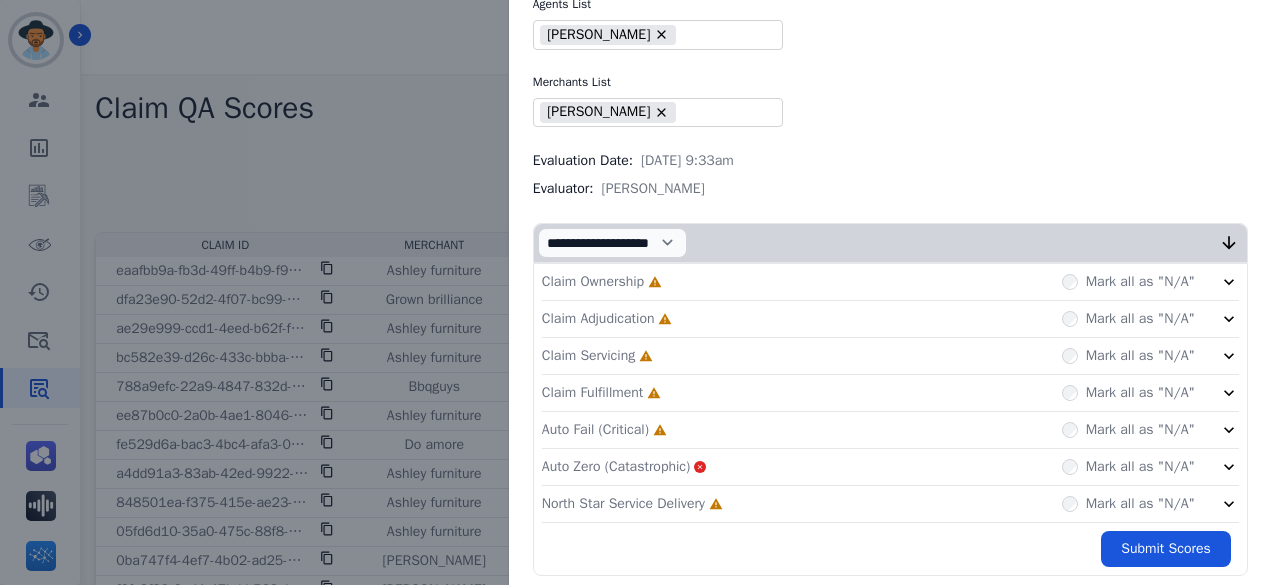 click on "Claim Ownership     Incomplete         Mark all as "N/A"" at bounding box center [890, 282] 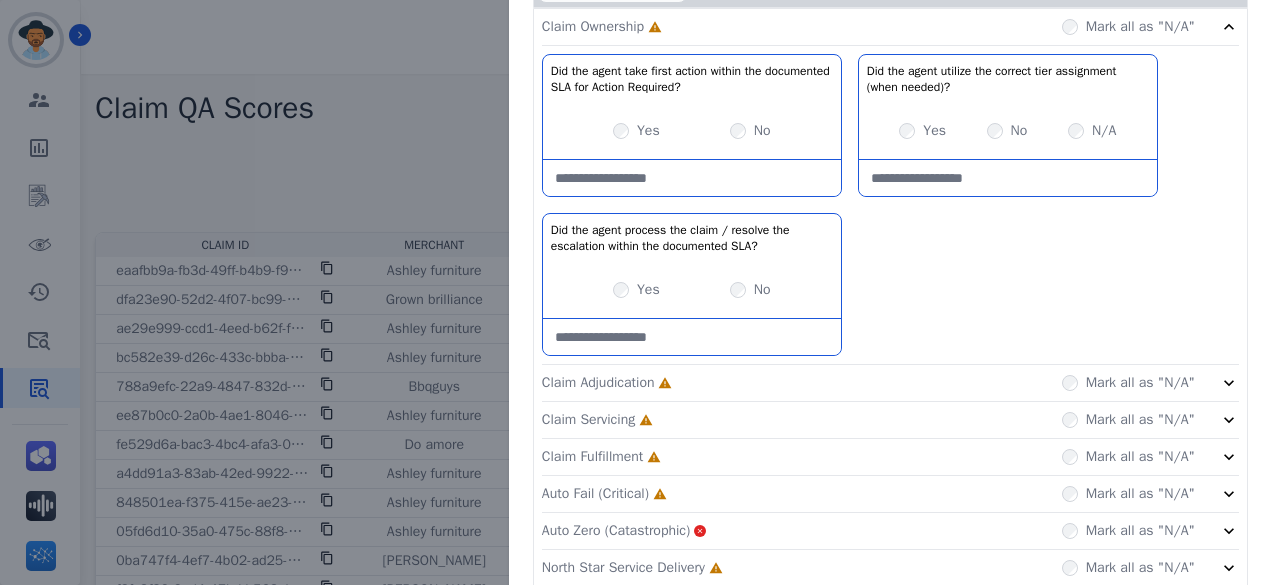 scroll, scrollTop: 363, scrollLeft: 0, axis: vertical 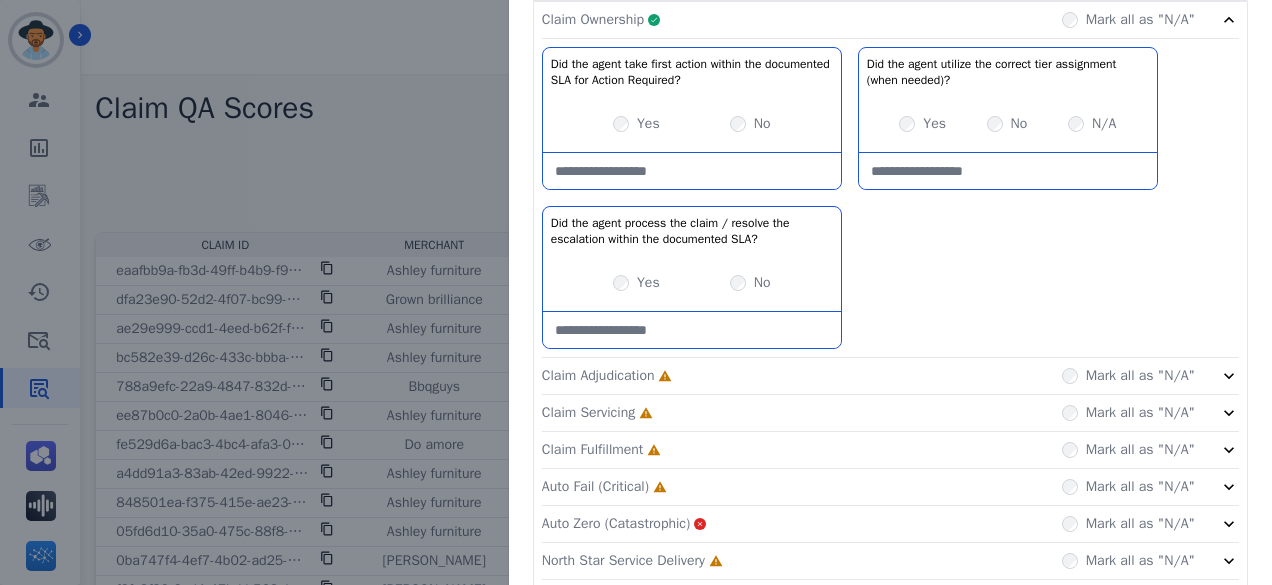 click on "Claim Adjudication     Incomplete         Mark all as "N/A"" 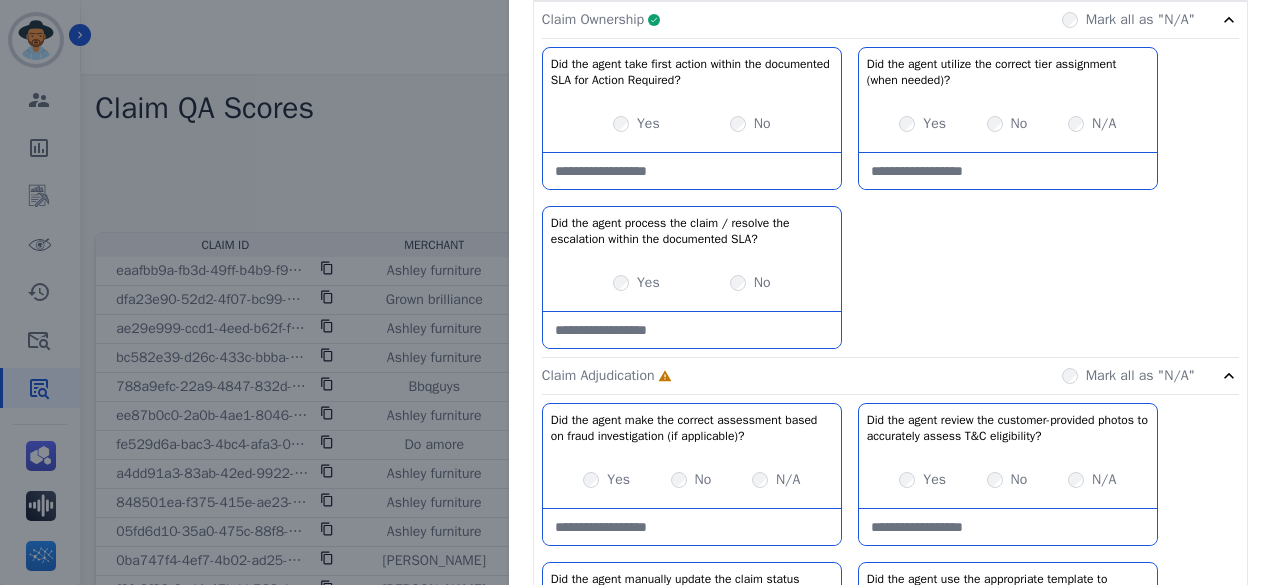click on "Claim Ownership     Complete         Mark all as "N/A"" at bounding box center (890, 20) 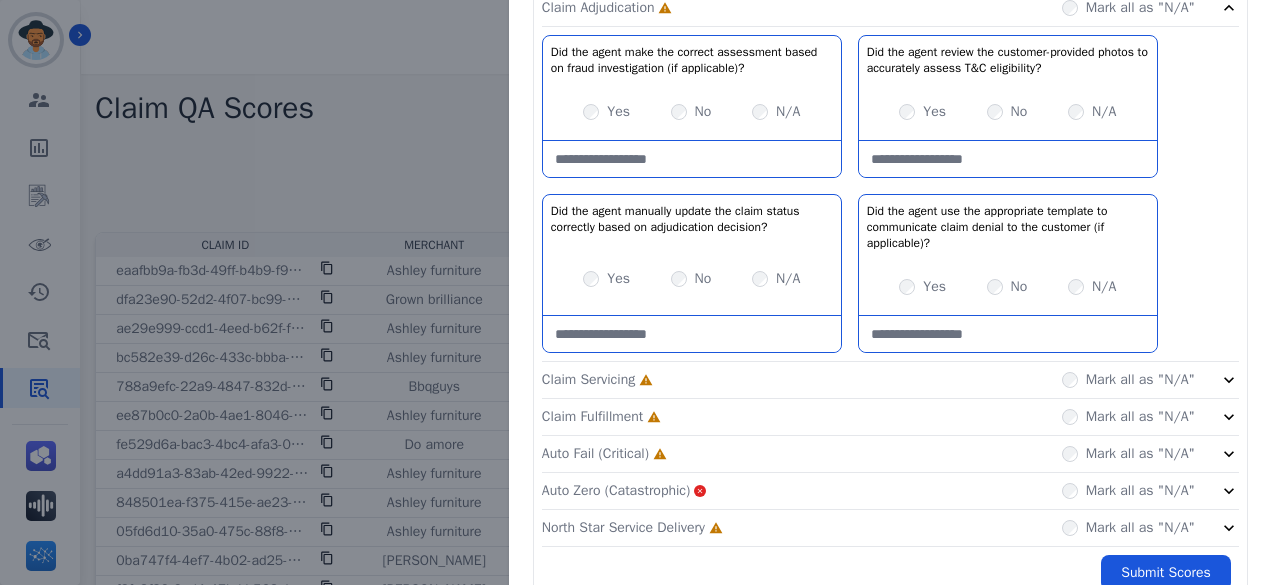 scroll, scrollTop: 368, scrollLeft: 0, axis: vertical 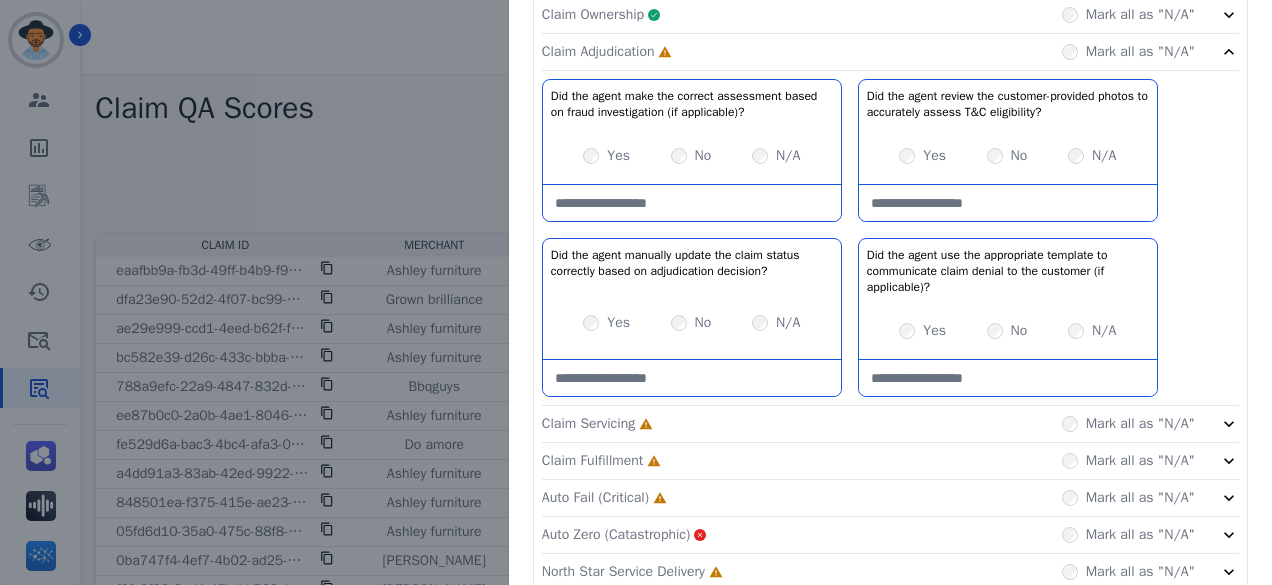 click at bounding box center [692, 203] 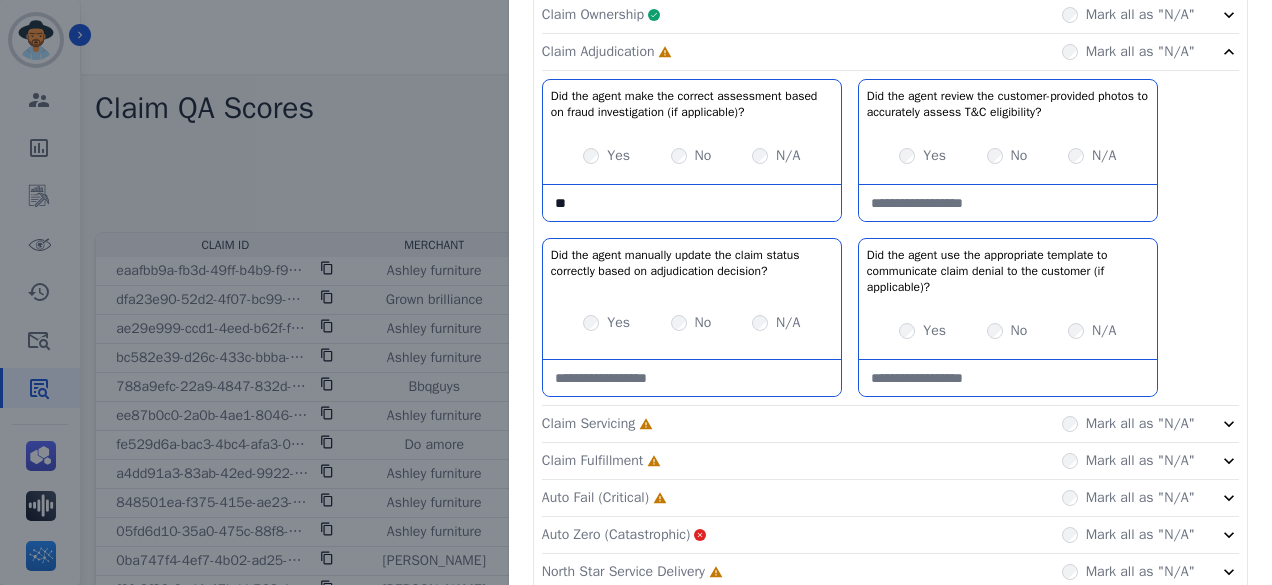 type on "*" 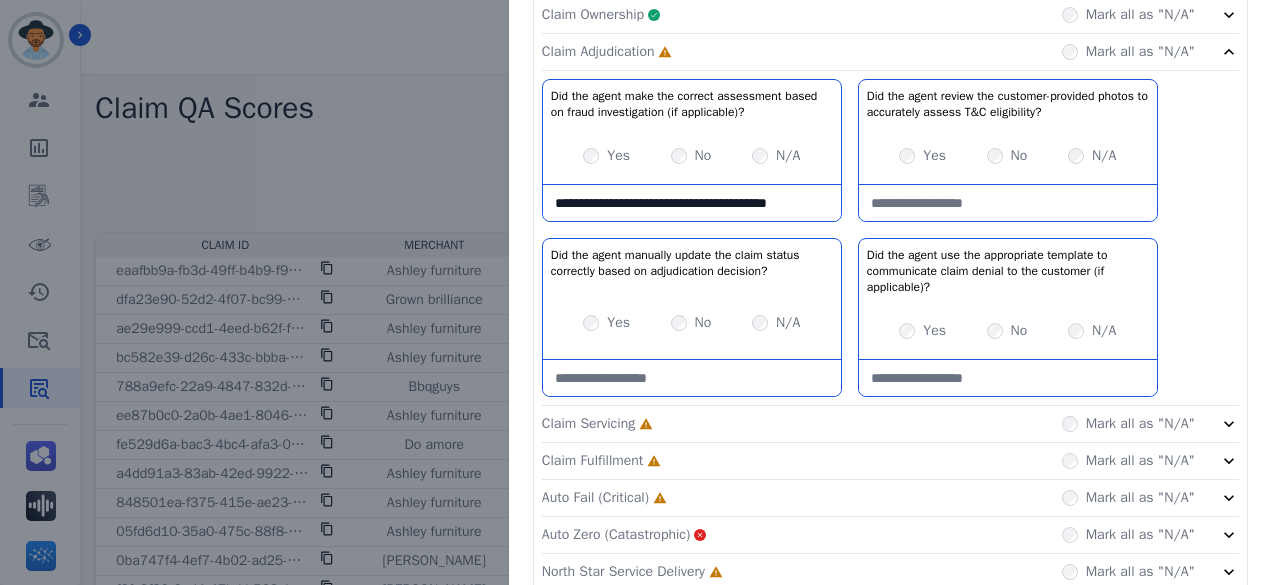 scroll, scrollTop: 11, scrollLeft: 0, axis: vertical 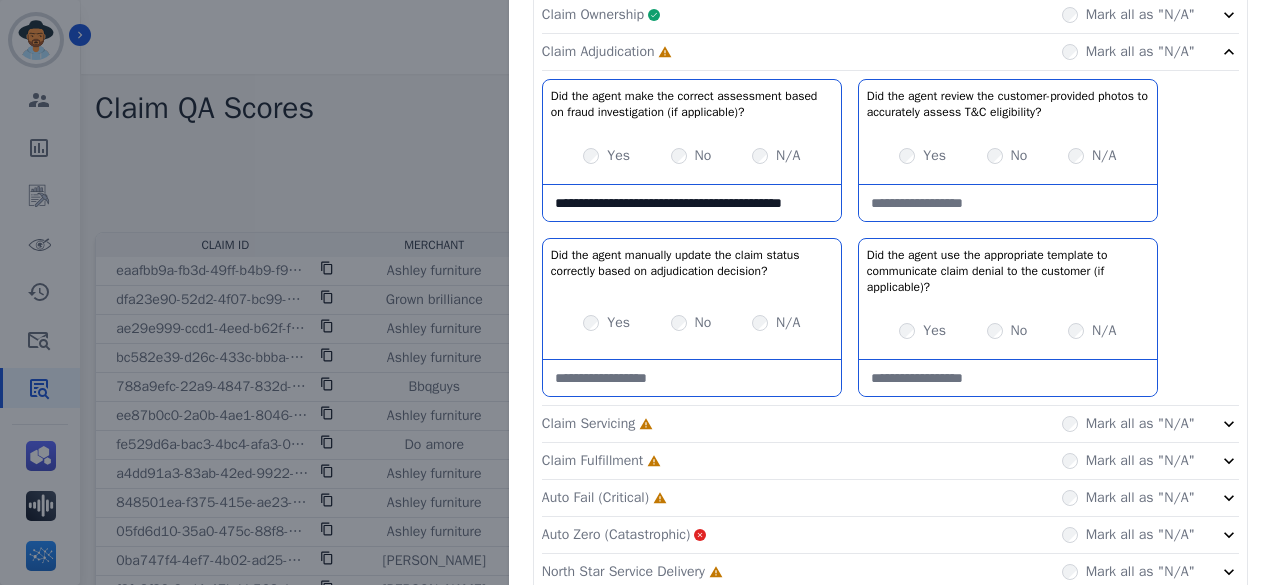 type on "**********" 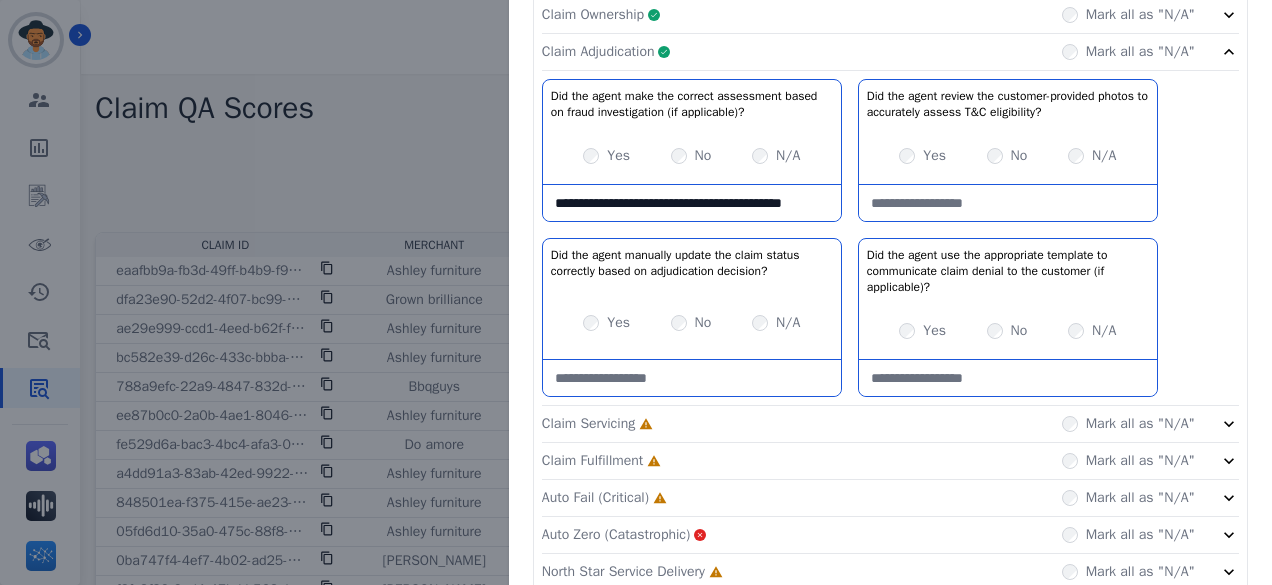 click at bounding box center [1008, 378] 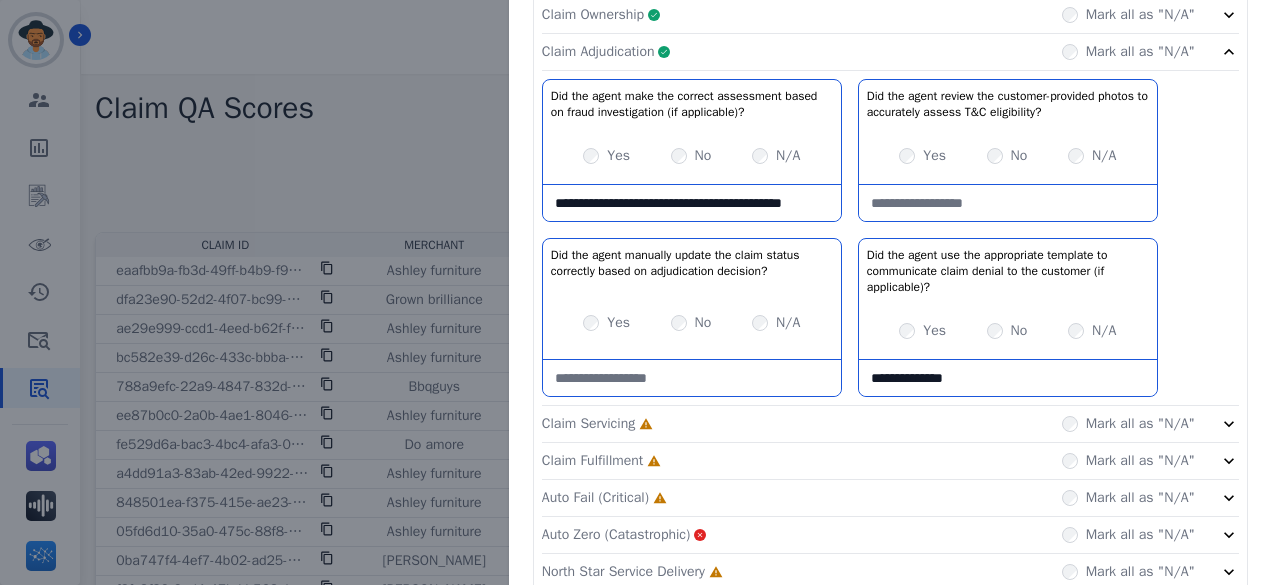 type on "**********" 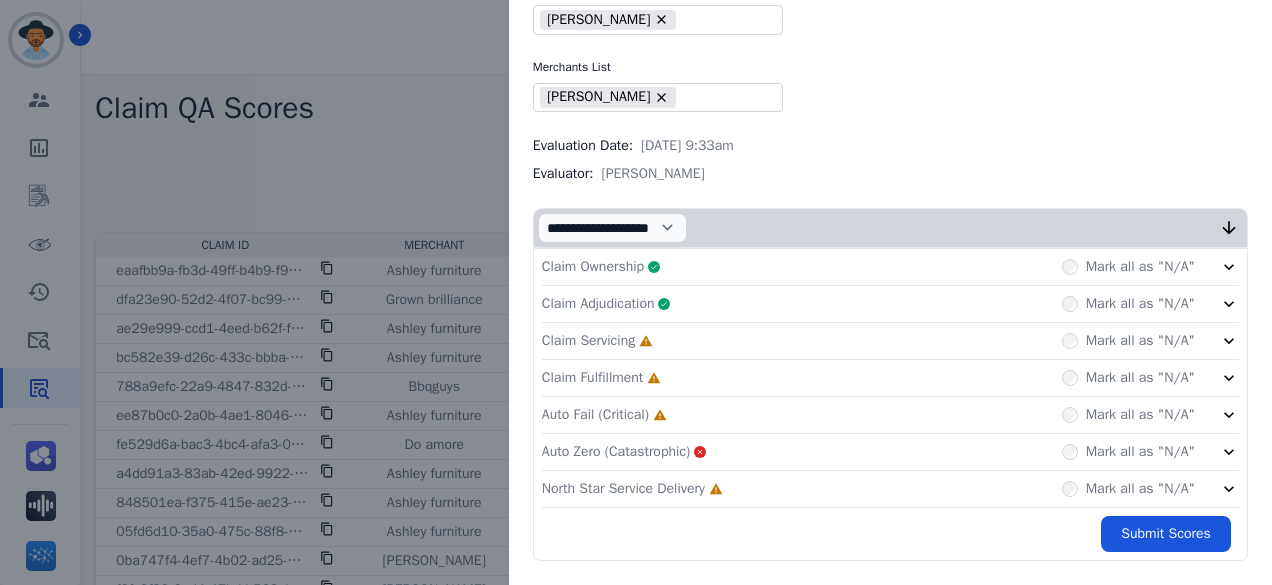 scroll, scrollTop: 111, scrollLeft: 0, axis: vertical 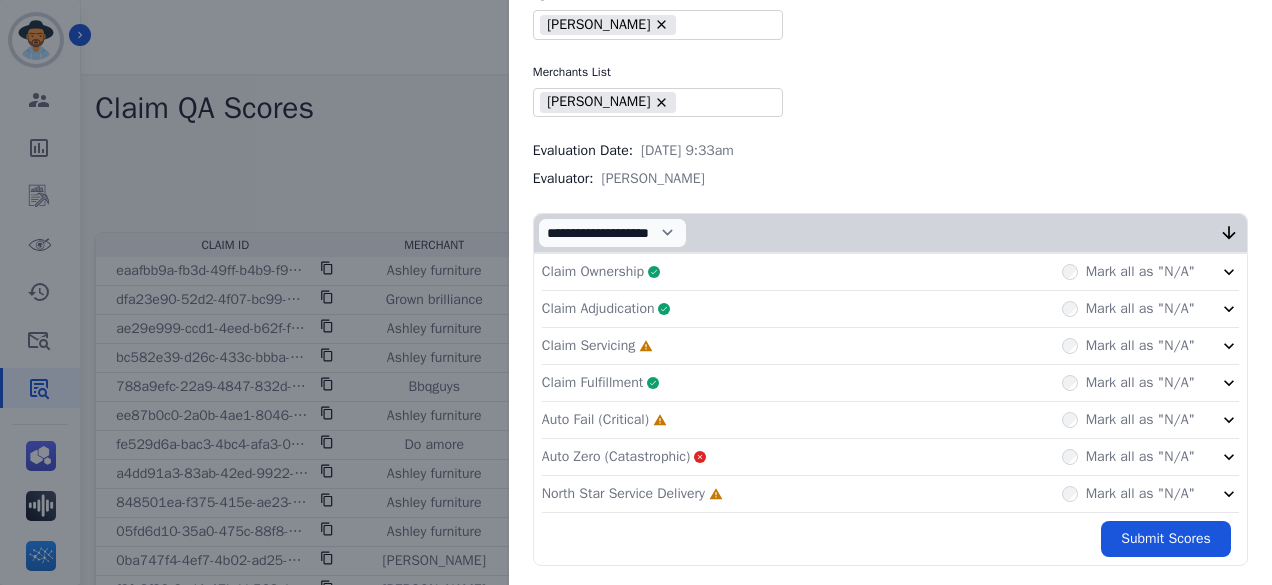 click on "Claim Servicing     Incomplete         Mark all as "N/A"" 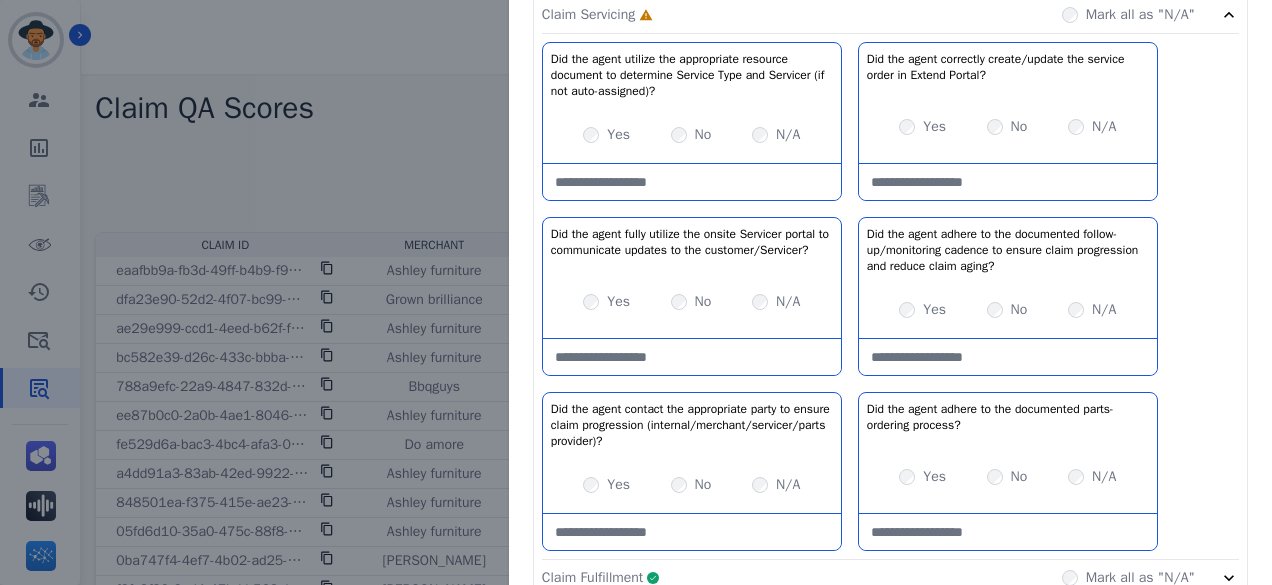 scroll, scrollTop: 443, scrollLeft: 0, axis: vertical 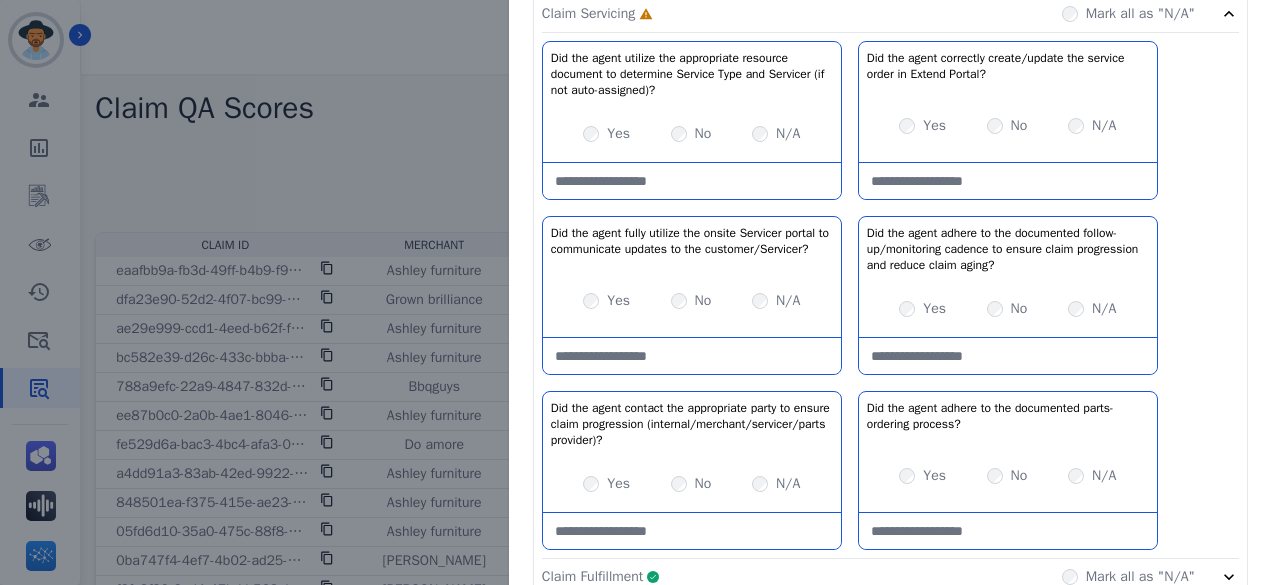 click at bounding box center (692, 181) 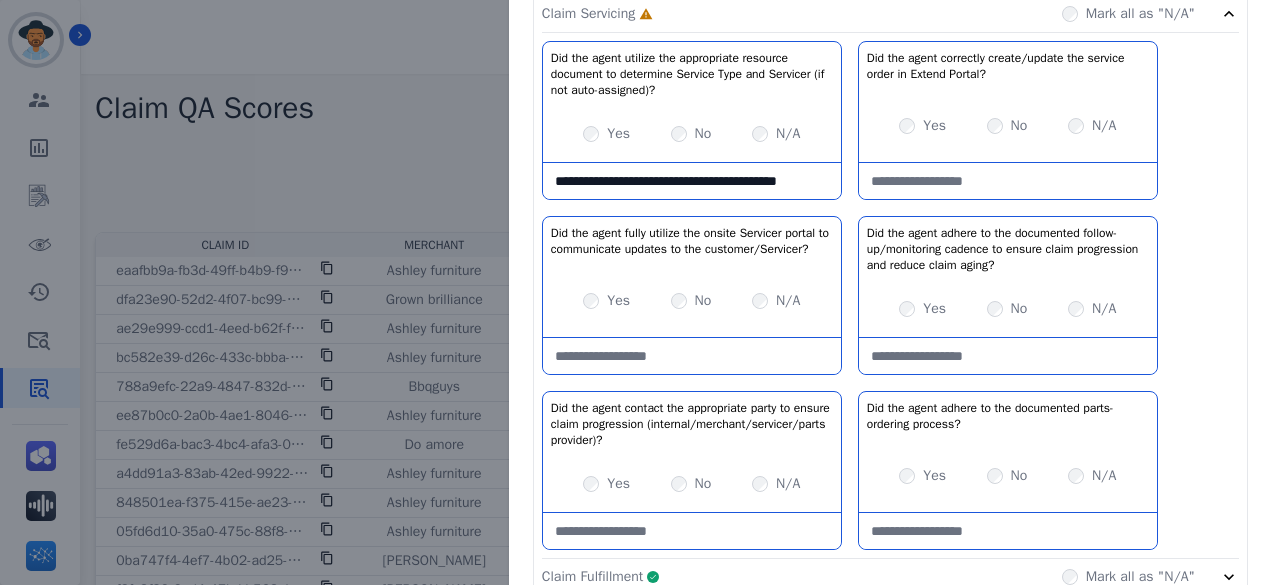 scroll, scrollTop: 11, scrollLeft: 0, axis: vertical 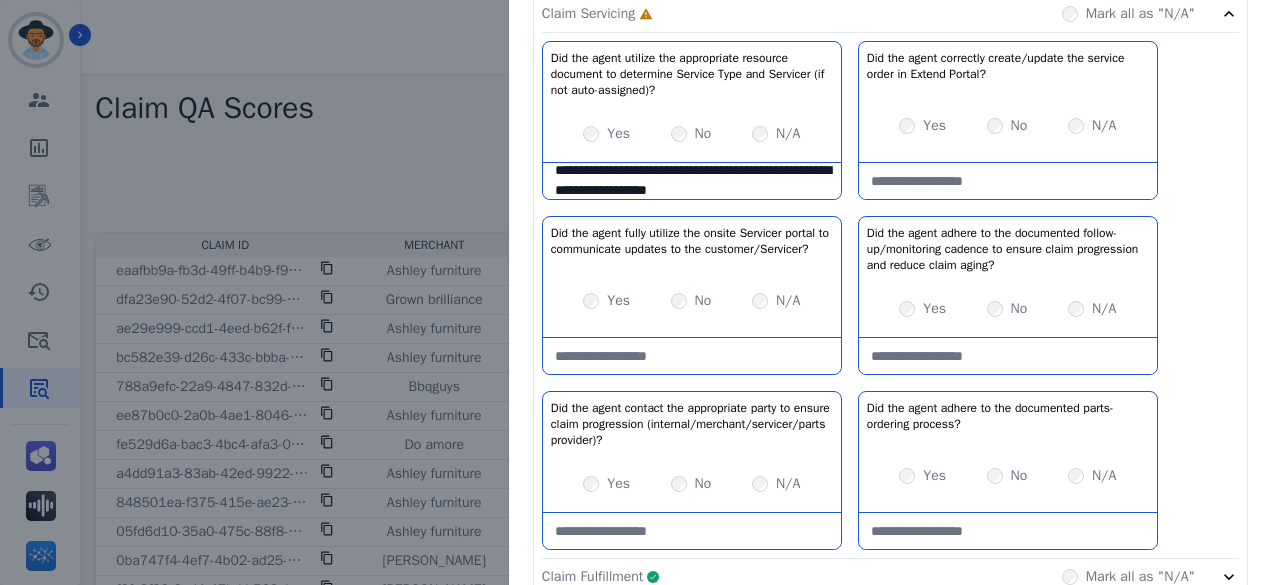 click on "**********" at bounding box center (692, 181) 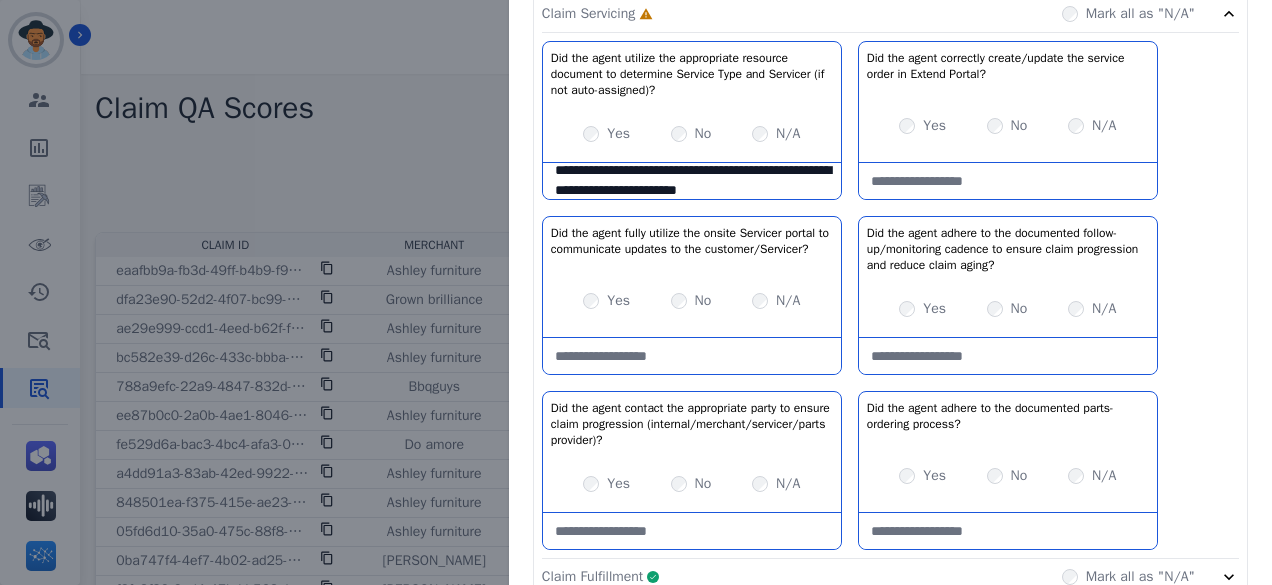 type on "**********" 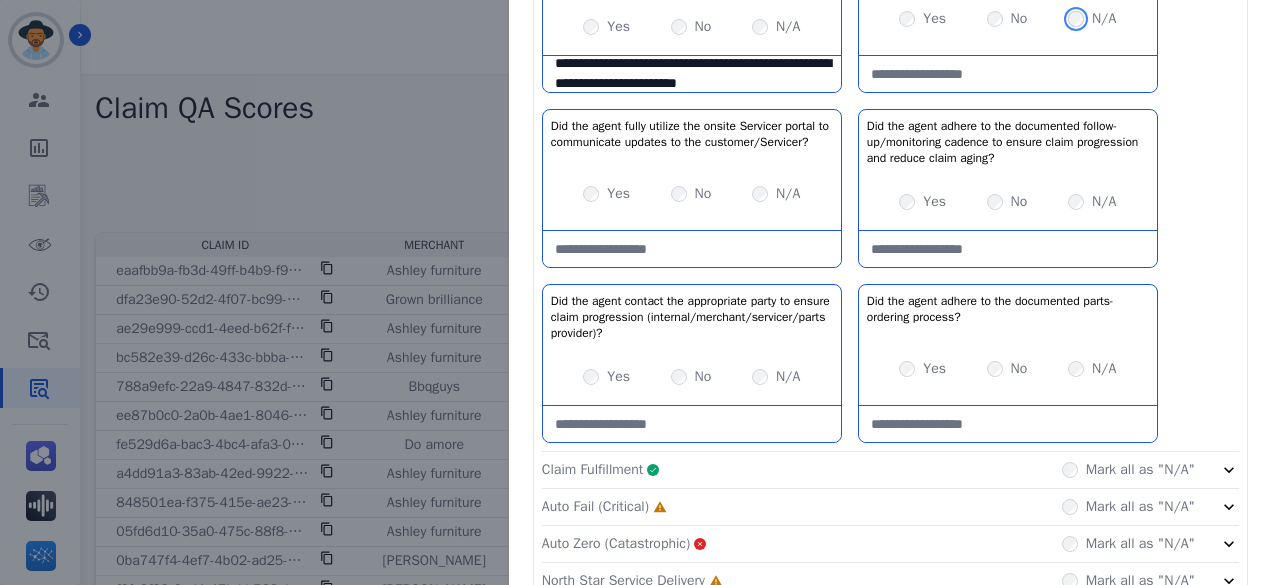 scroll, scrollTop: 635, scrollLeft: 0, axis: vertical 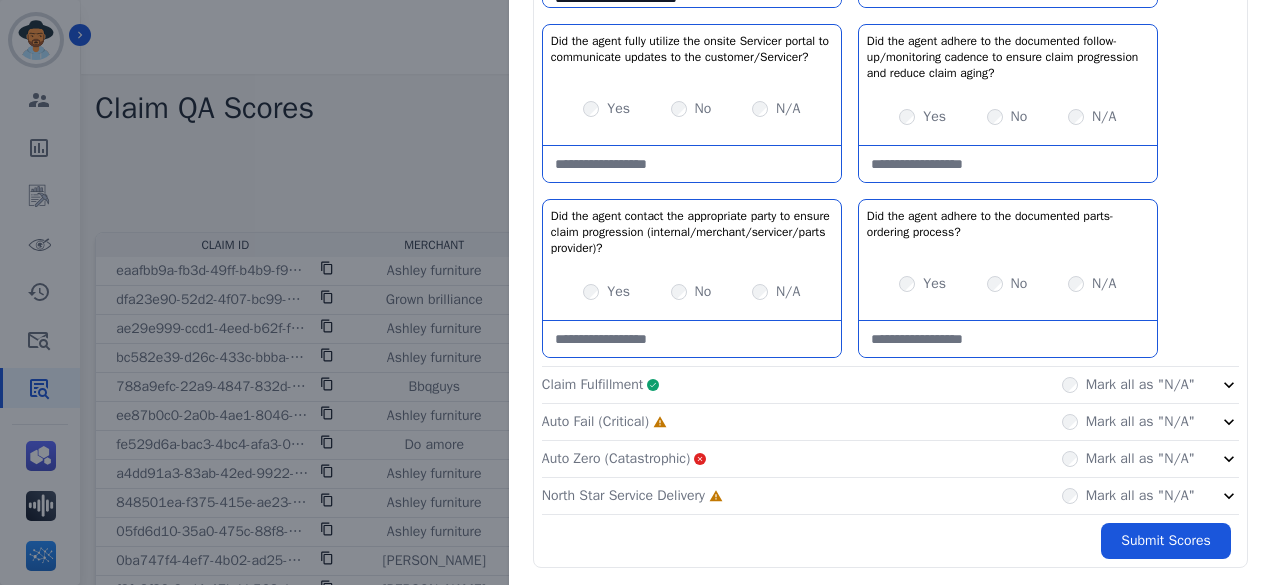 click on "Yes     No     N/A" at bounding box center [692, 292] 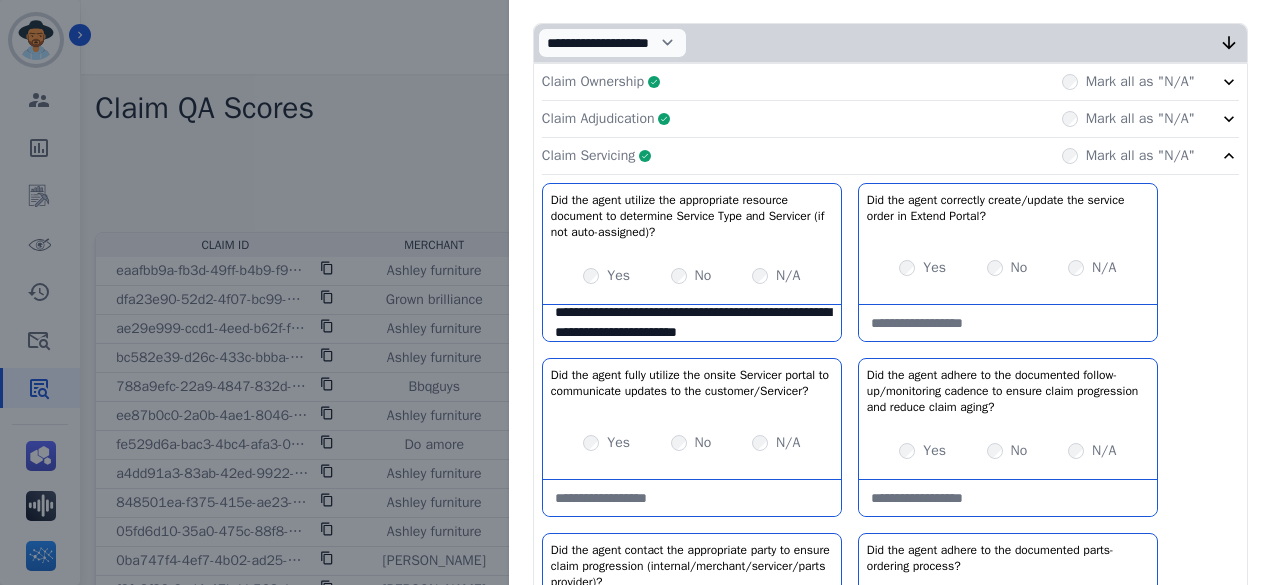 scroll, scrollTop: 295, scrollLeft: 0, axis: vertical 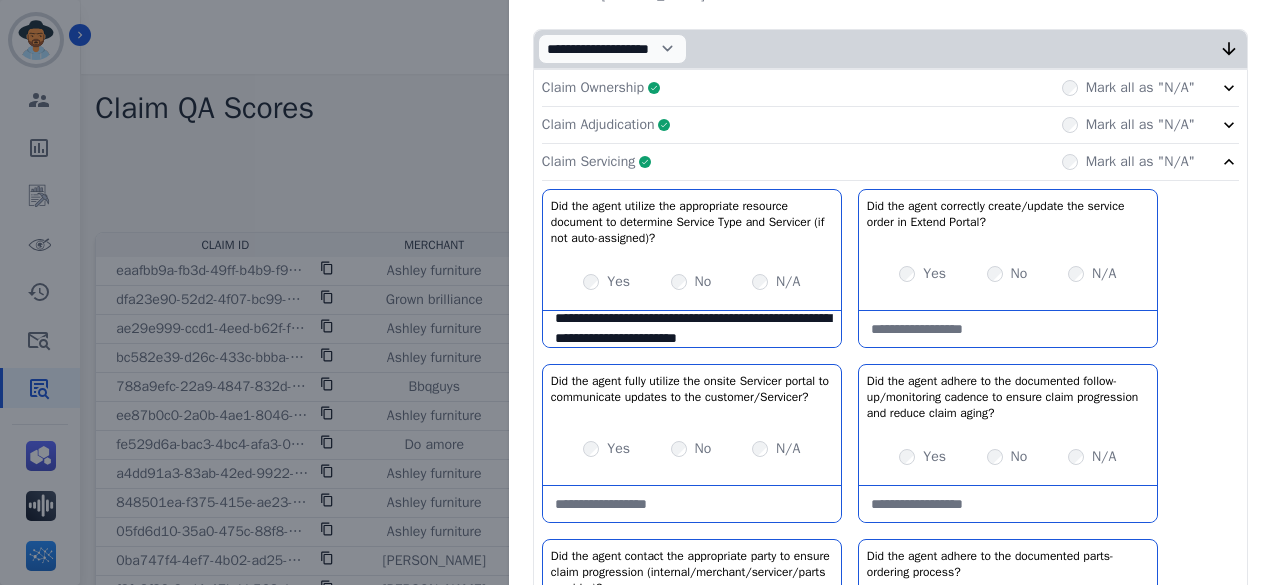 click on "Claim Servicing     Complete         Mark all as "N/A"" 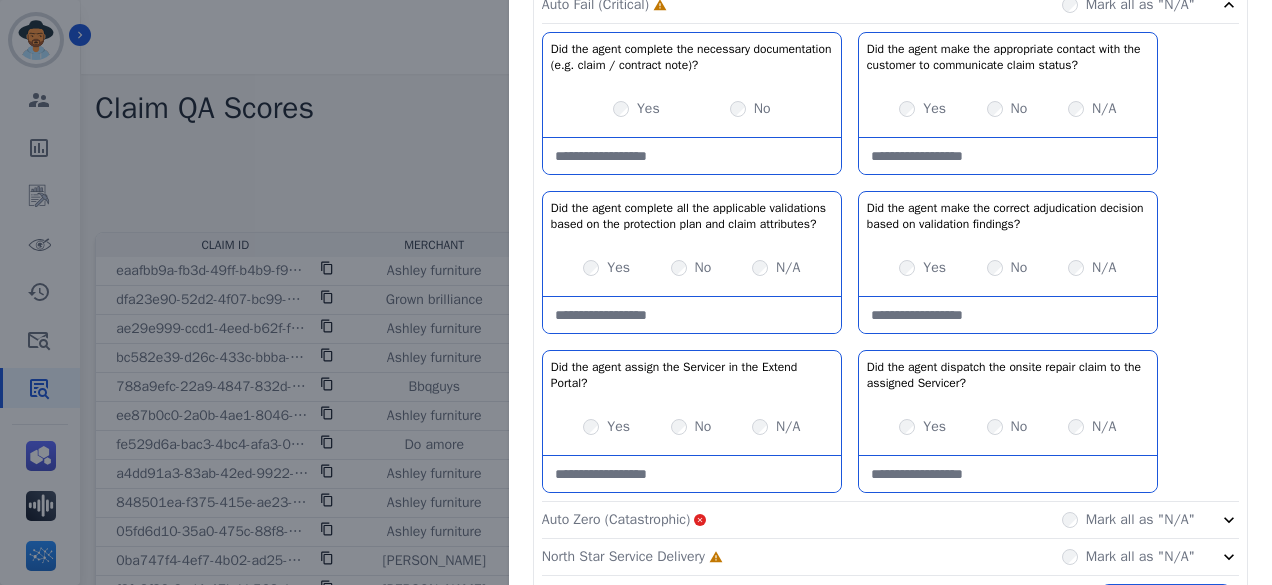 scroll, scrollTop: 533, scrollLeft: 0, axis: vertical 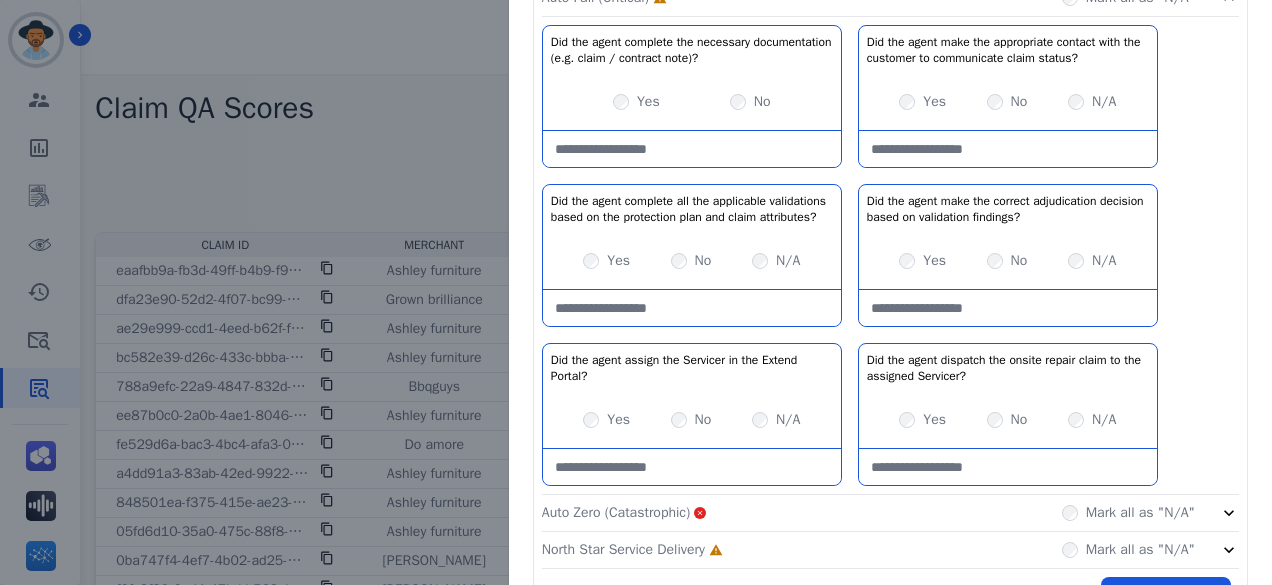 click on "Yes" at bounding box center [636, 102] 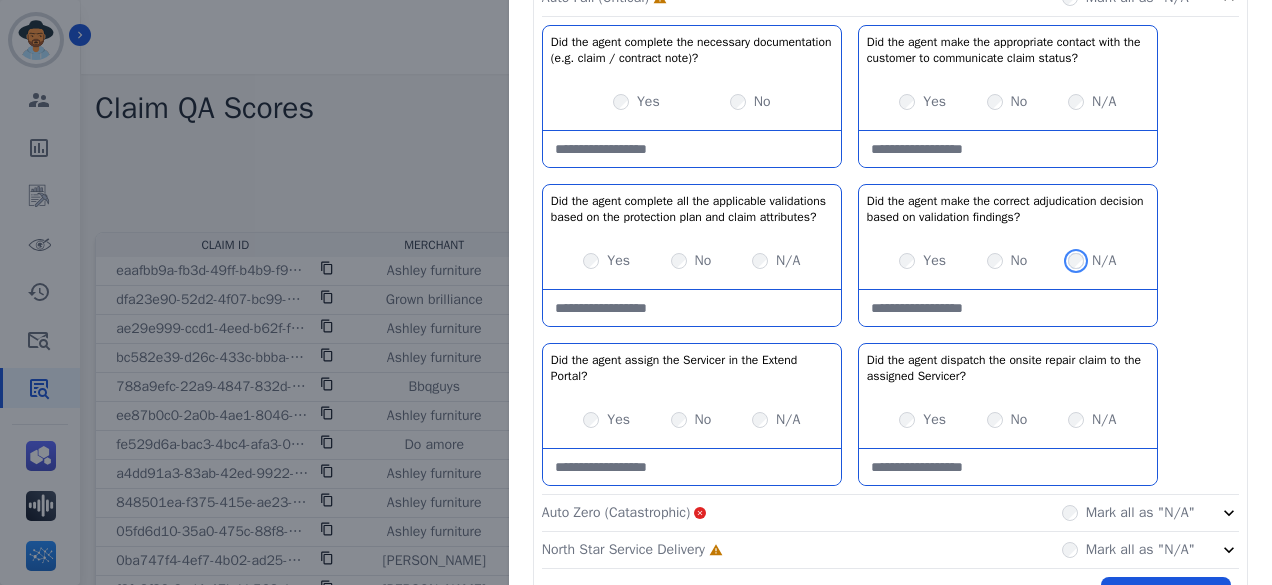 scroll, scrollTop: 603, scrollLeft: 0, axis: vertical 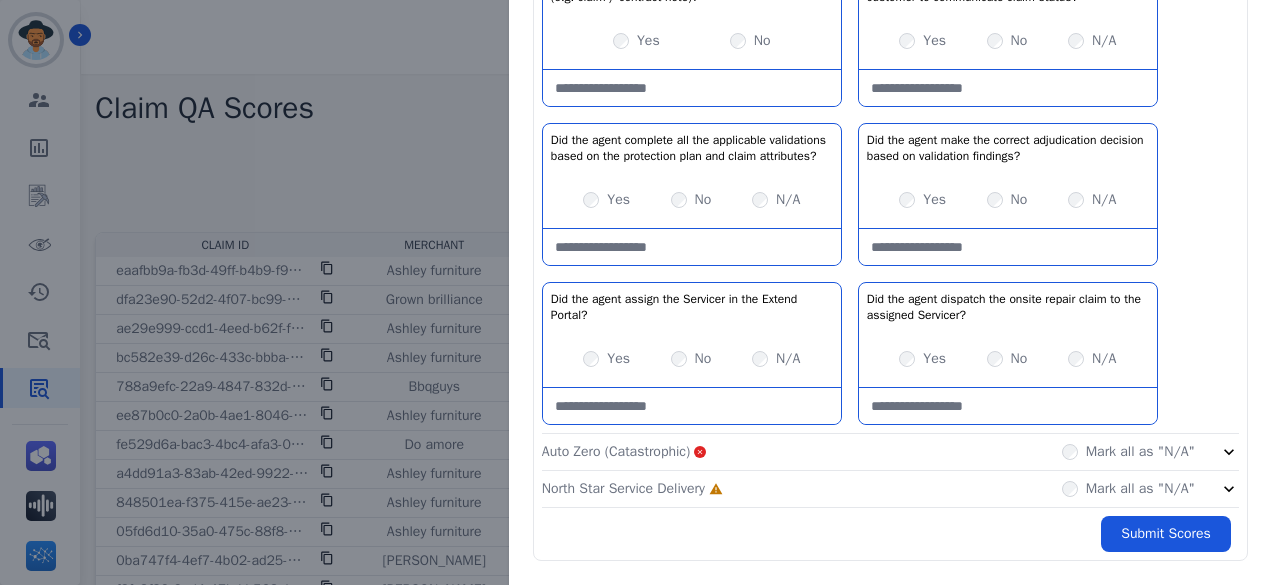 click on "N/A" at bounding box center [1092, 359] 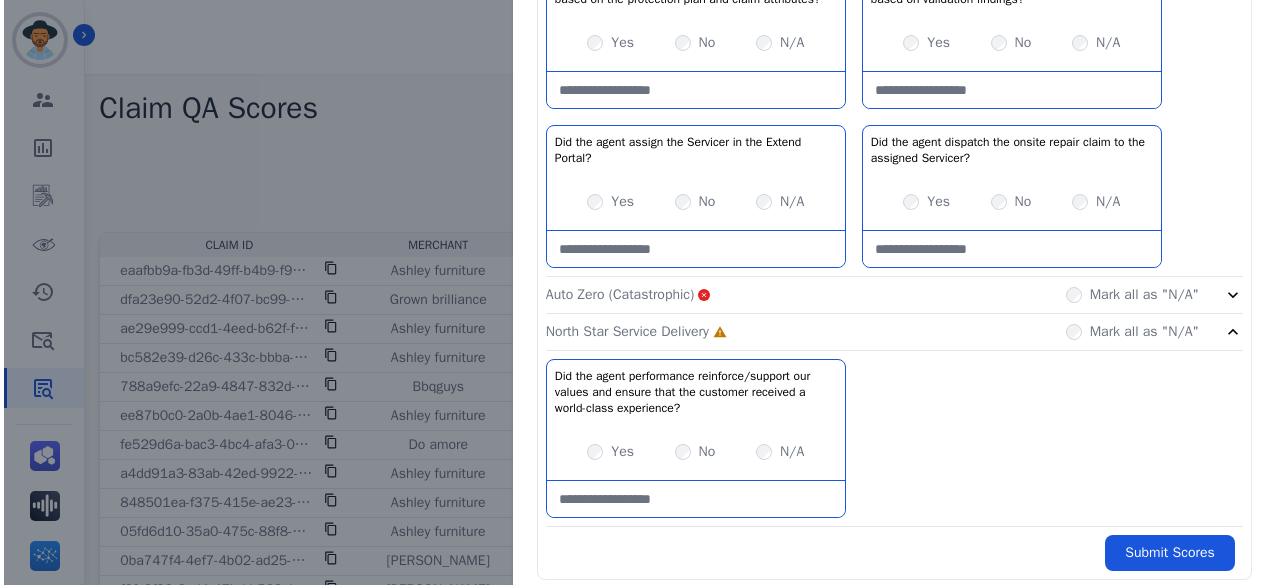 scroll, scrollTop: 778, scrollLeft: 0, axis: vertical 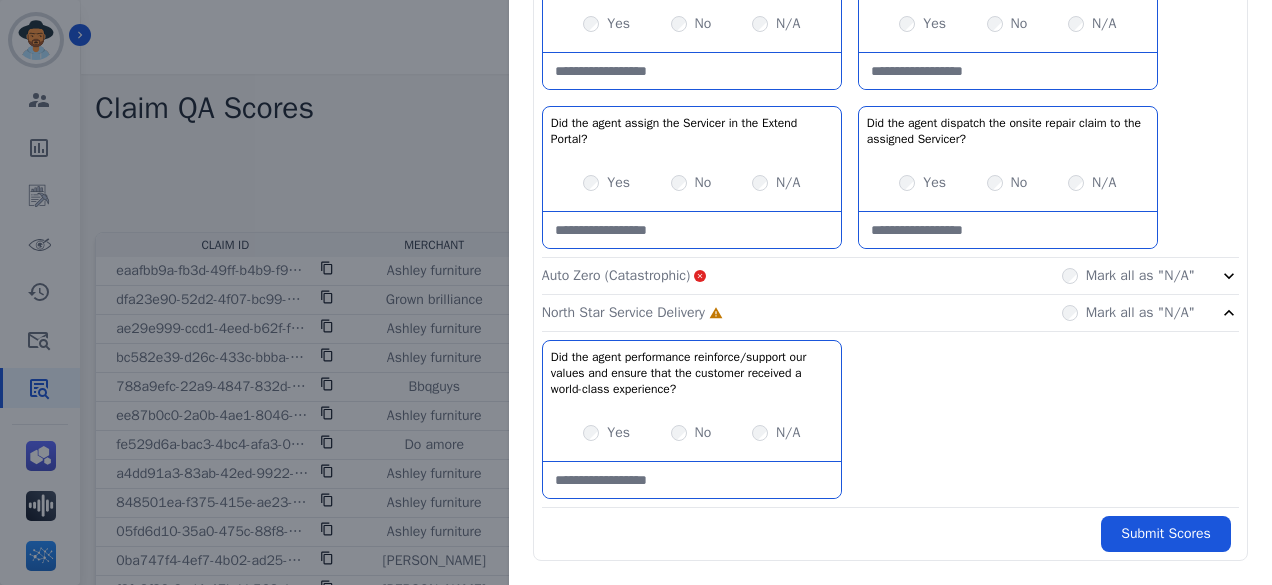 click on "Yes     No     N/A" at bounding box center [692, 433] 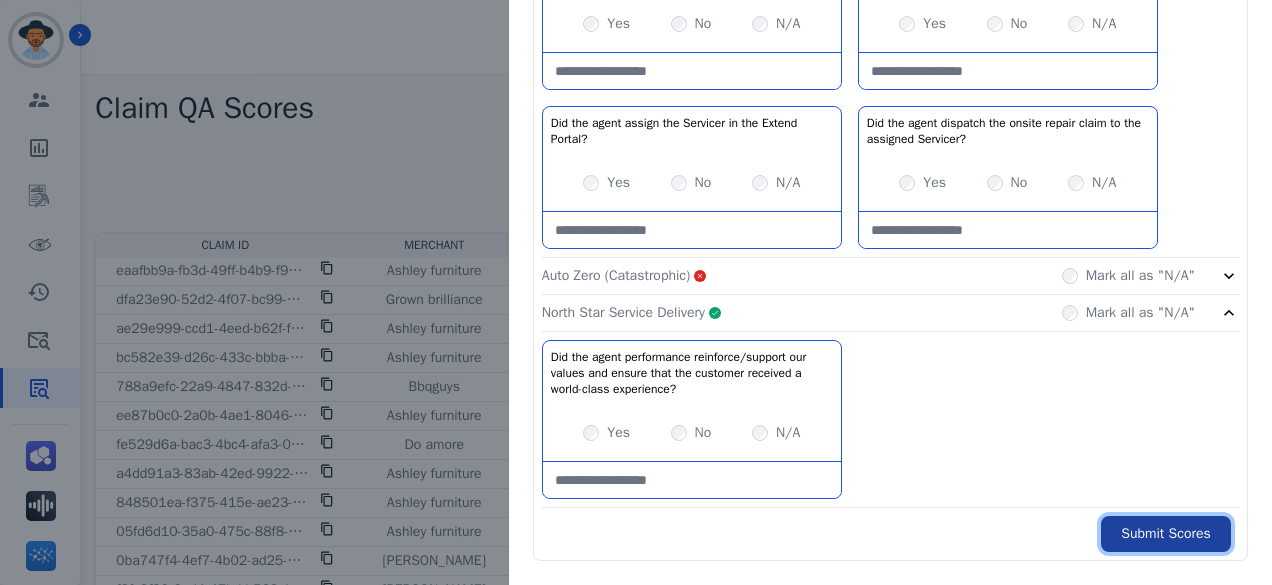 click on "Submit Scores" at bounding box center [1166, 534] 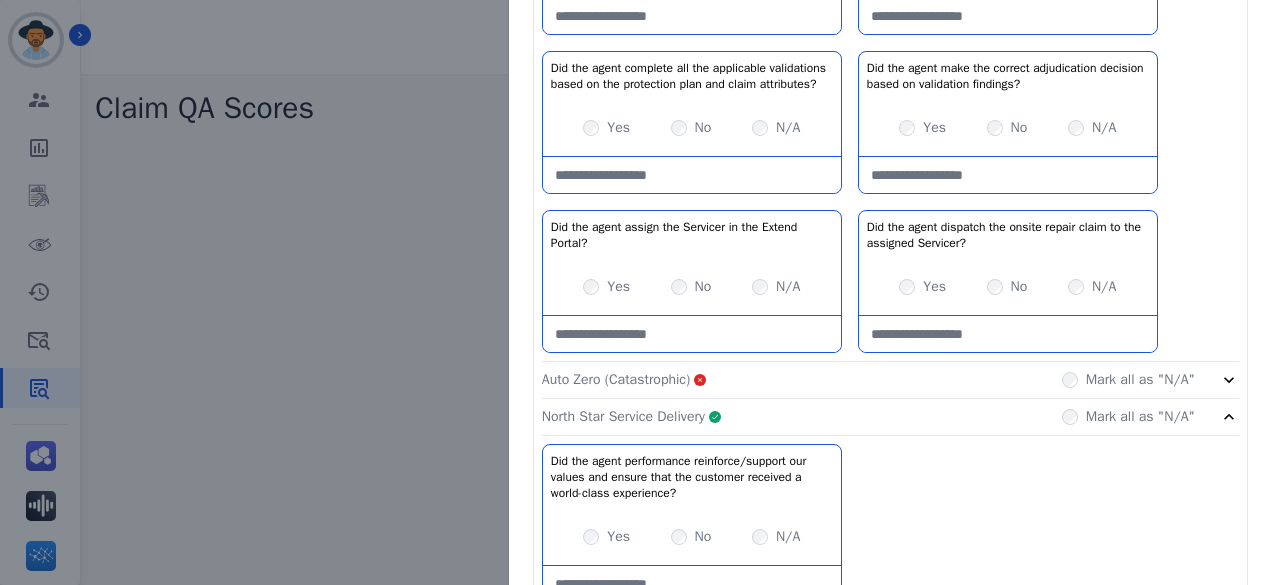 scroll, scrollTop: 890, scrollLeft: 0, axis: vertical 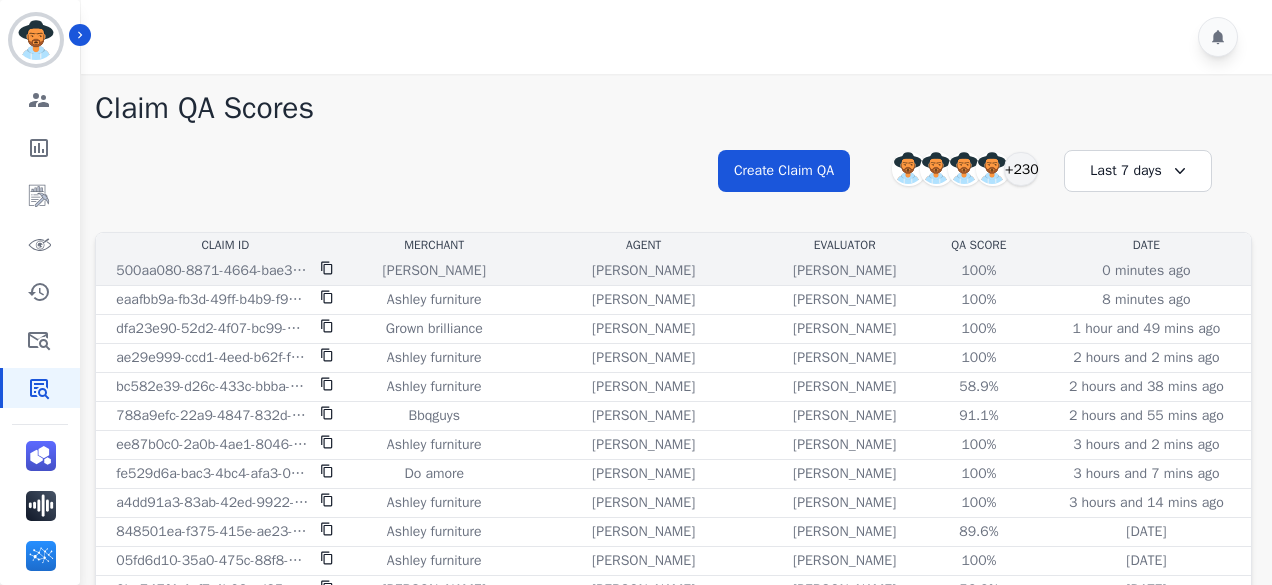 click 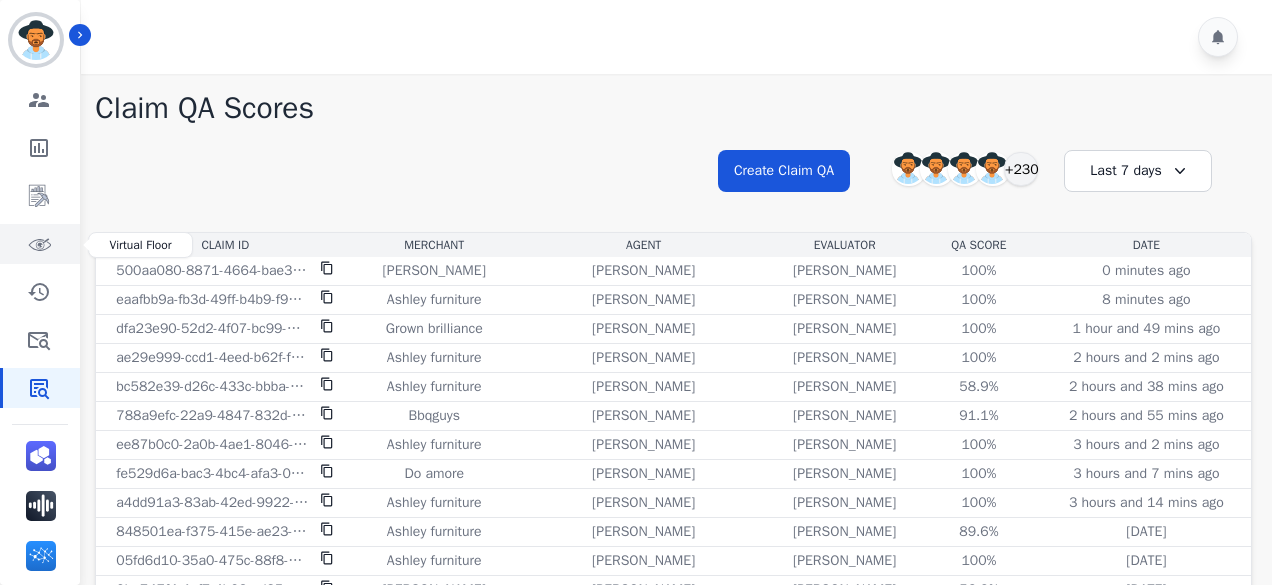 click 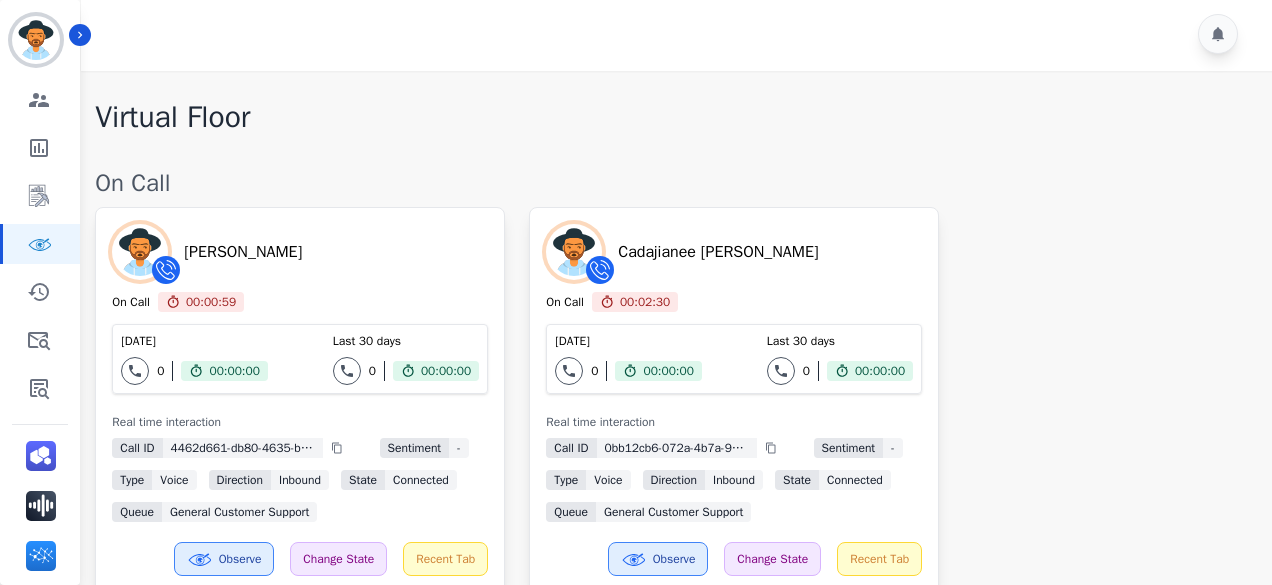 scroll, scrollTop: 0, scrollLeft: 0, axis: both 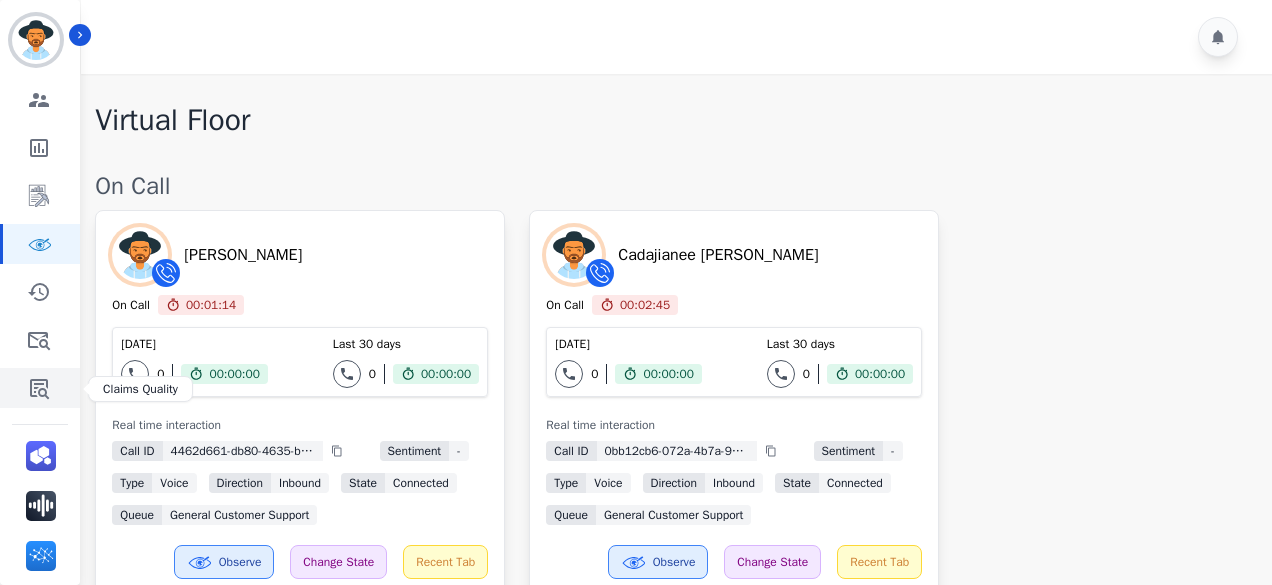 click 